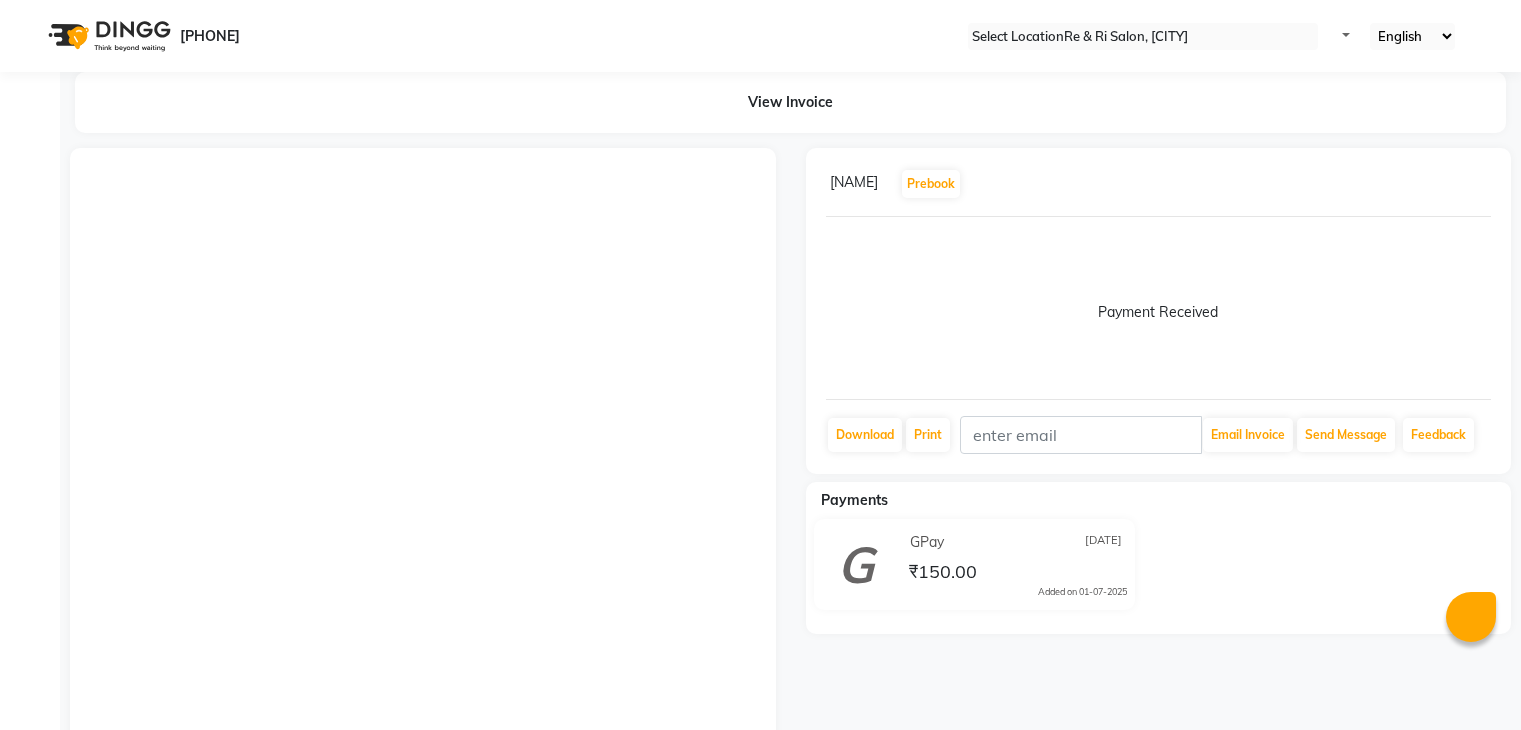scroll, scrollTop: 0, scrollLeft: 0, axis: both 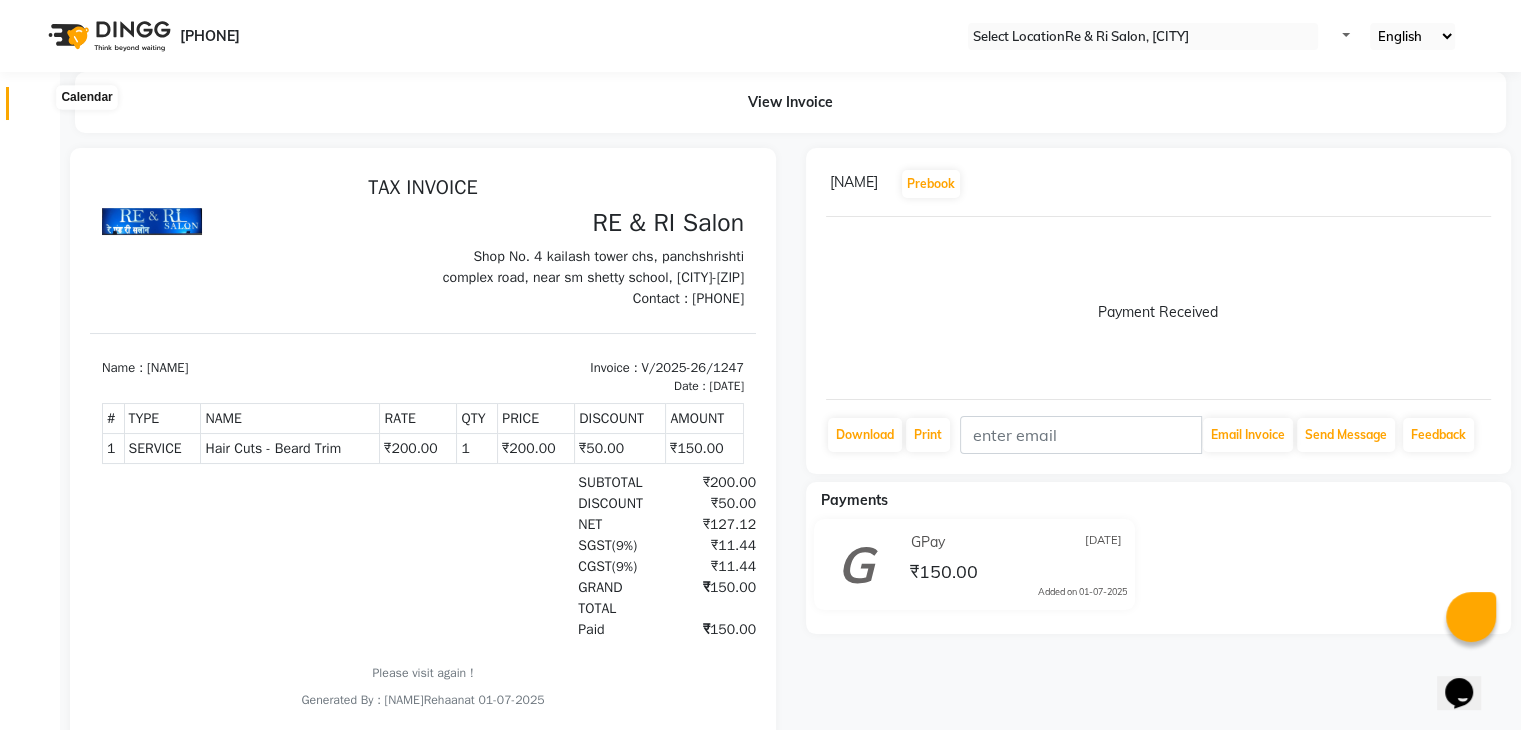 click at bounding box center [38, 108] 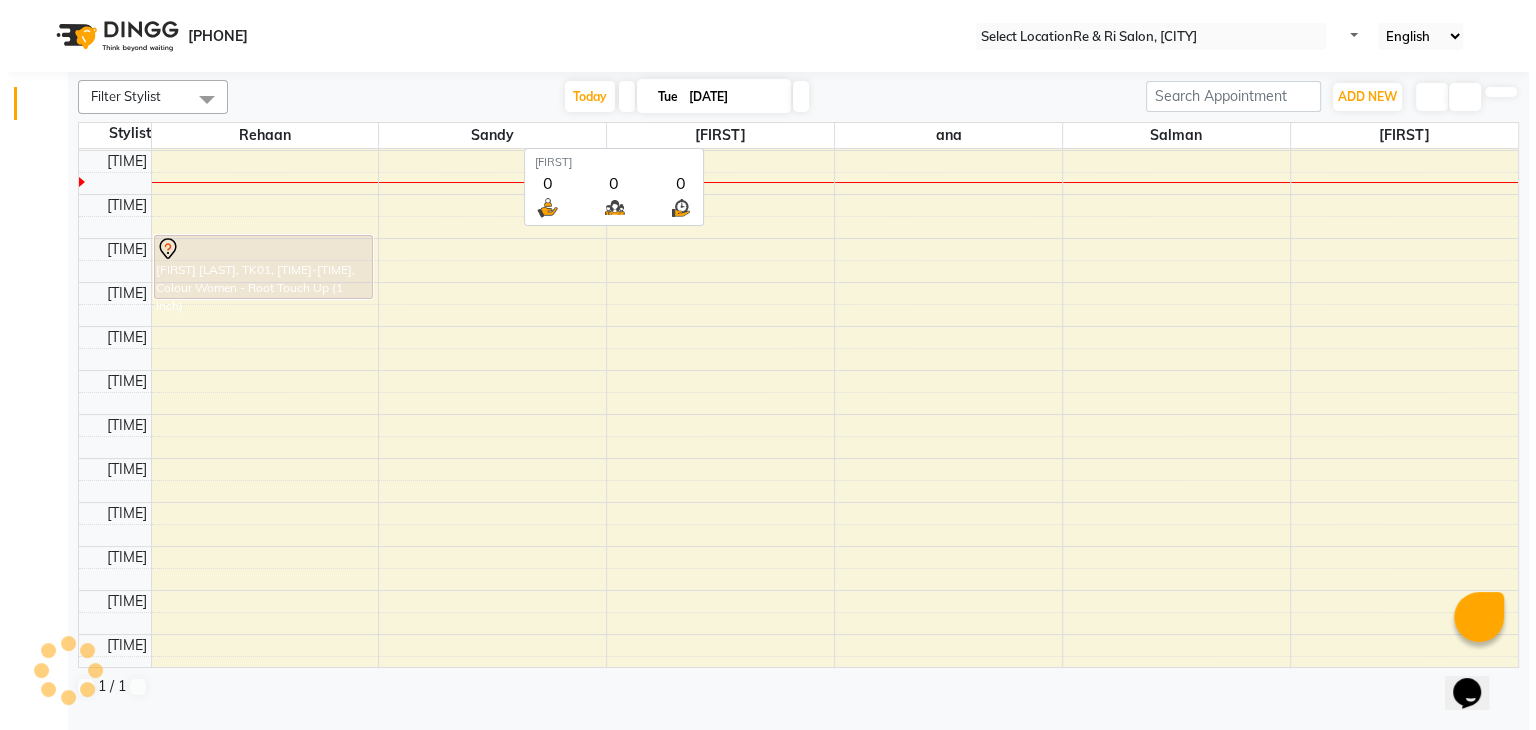 scroll, scrollTop: 0, scrollLeft: 0, axis: both 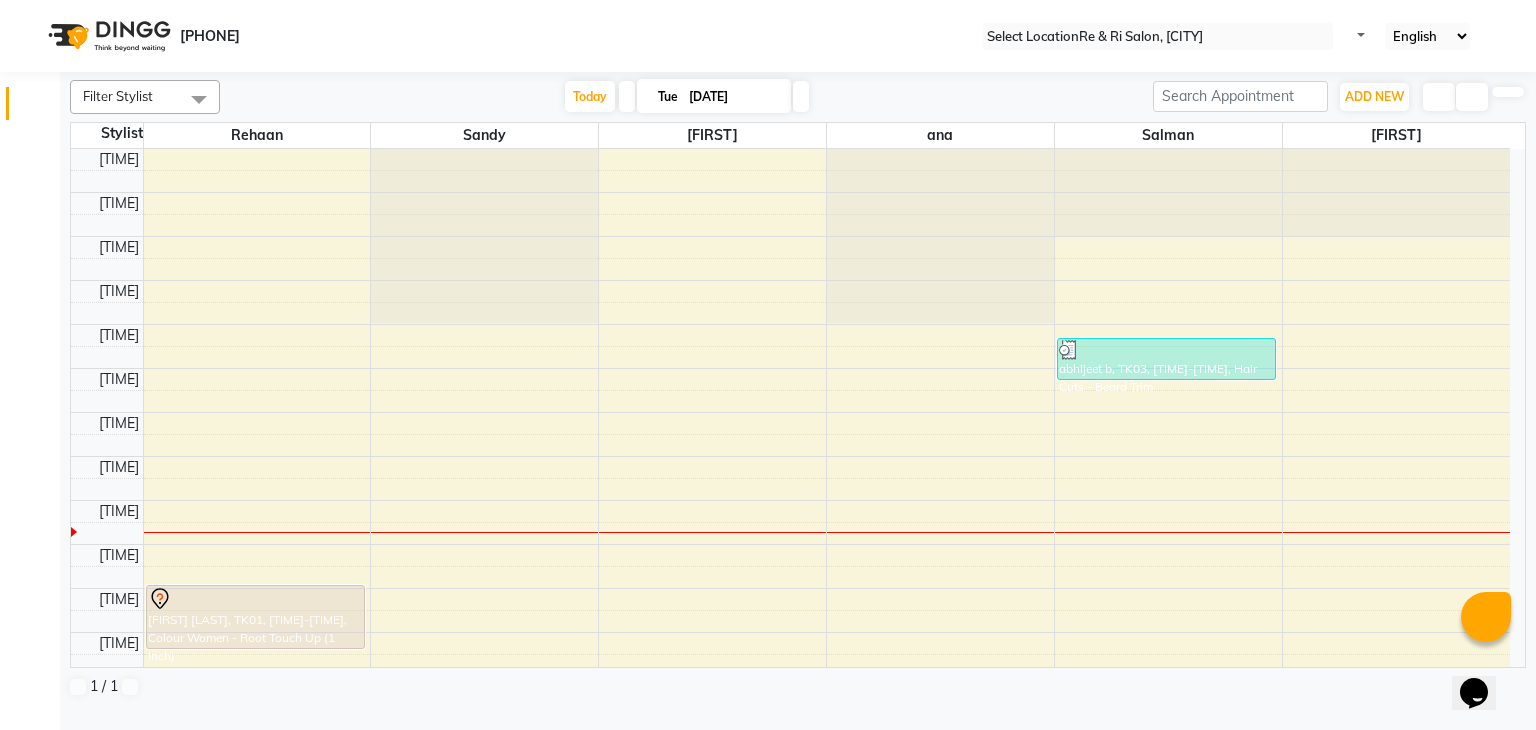 click on "Tue" at bounding box center (668, 96) 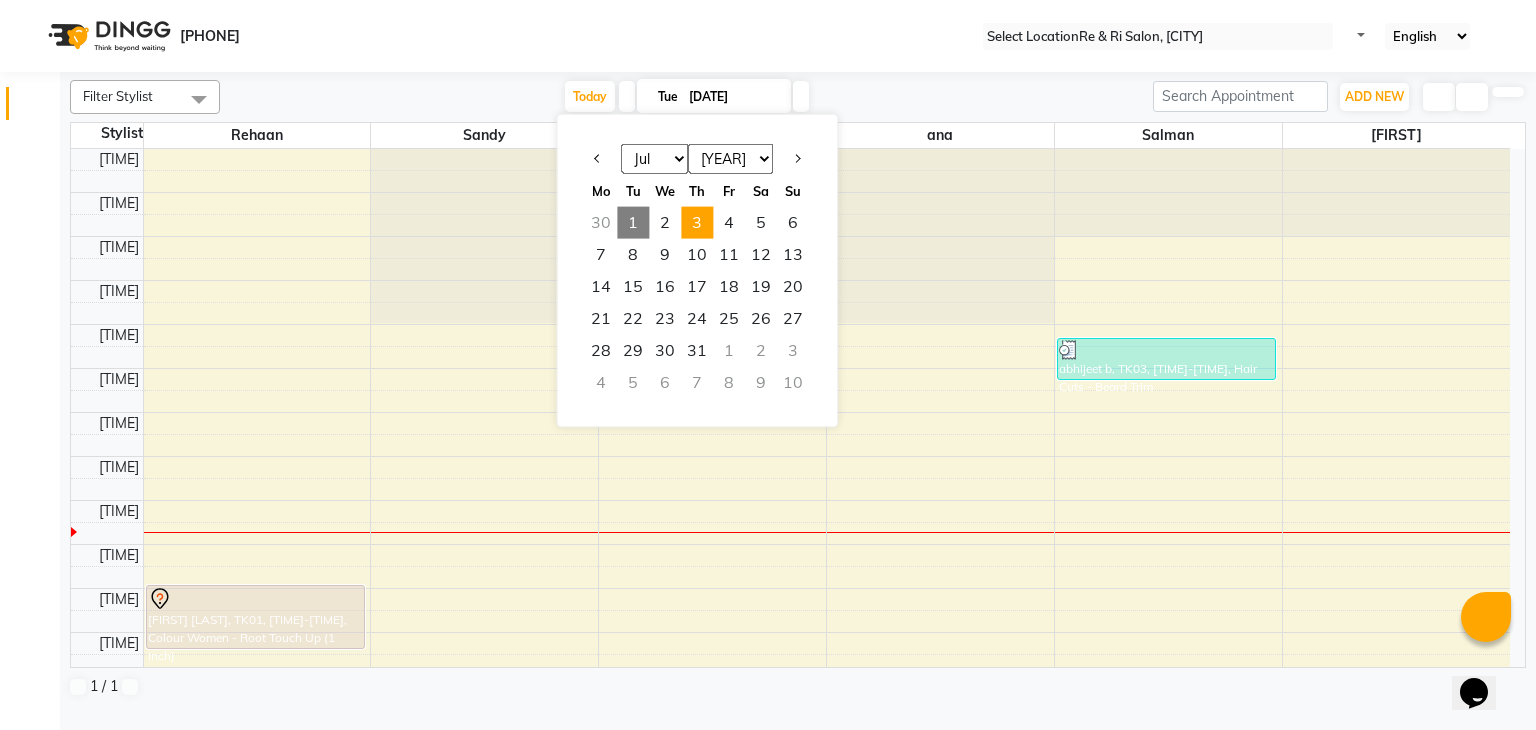 click on "3" at bounding box center [697, 223] 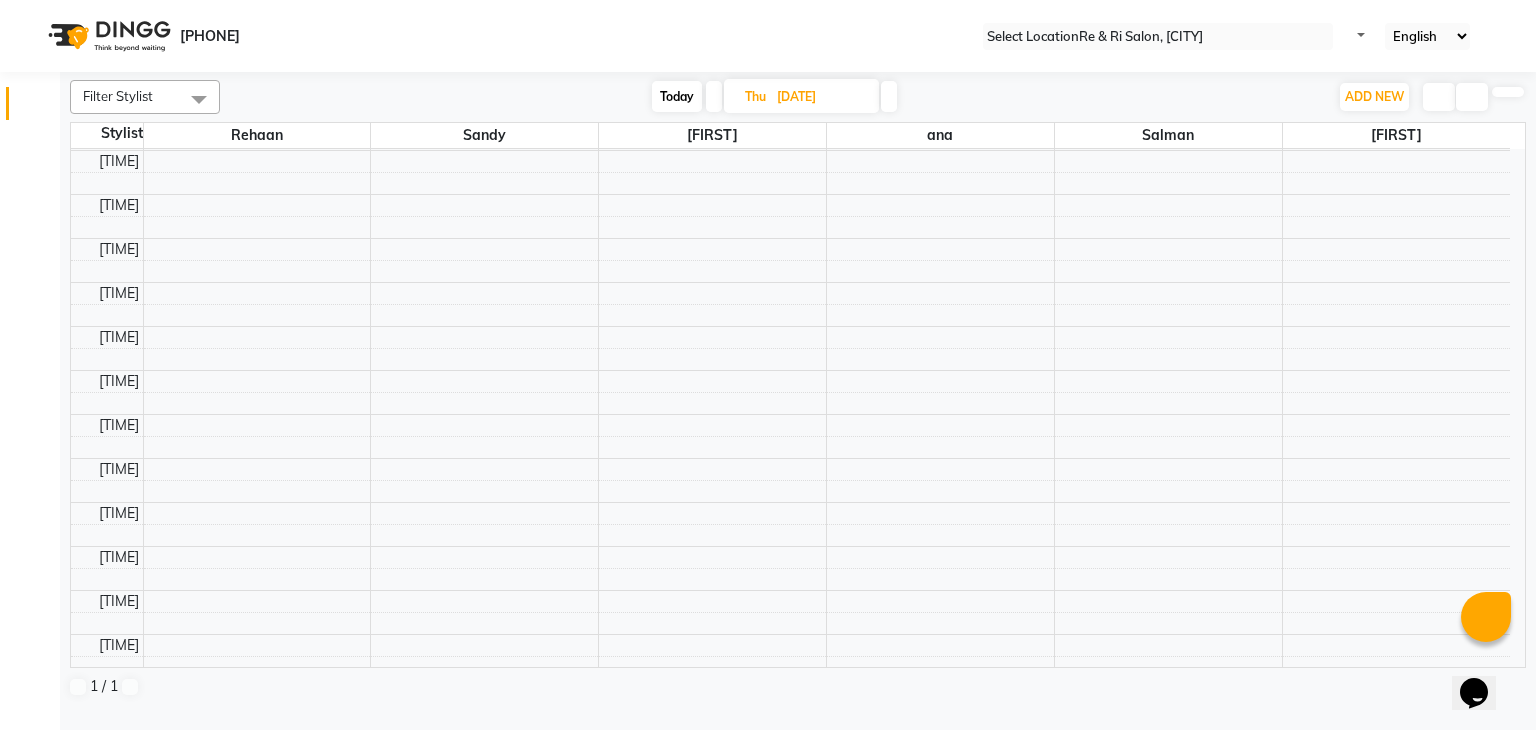 scroll, scrollTop: 875, scrollLeft: 0, axis: vertical 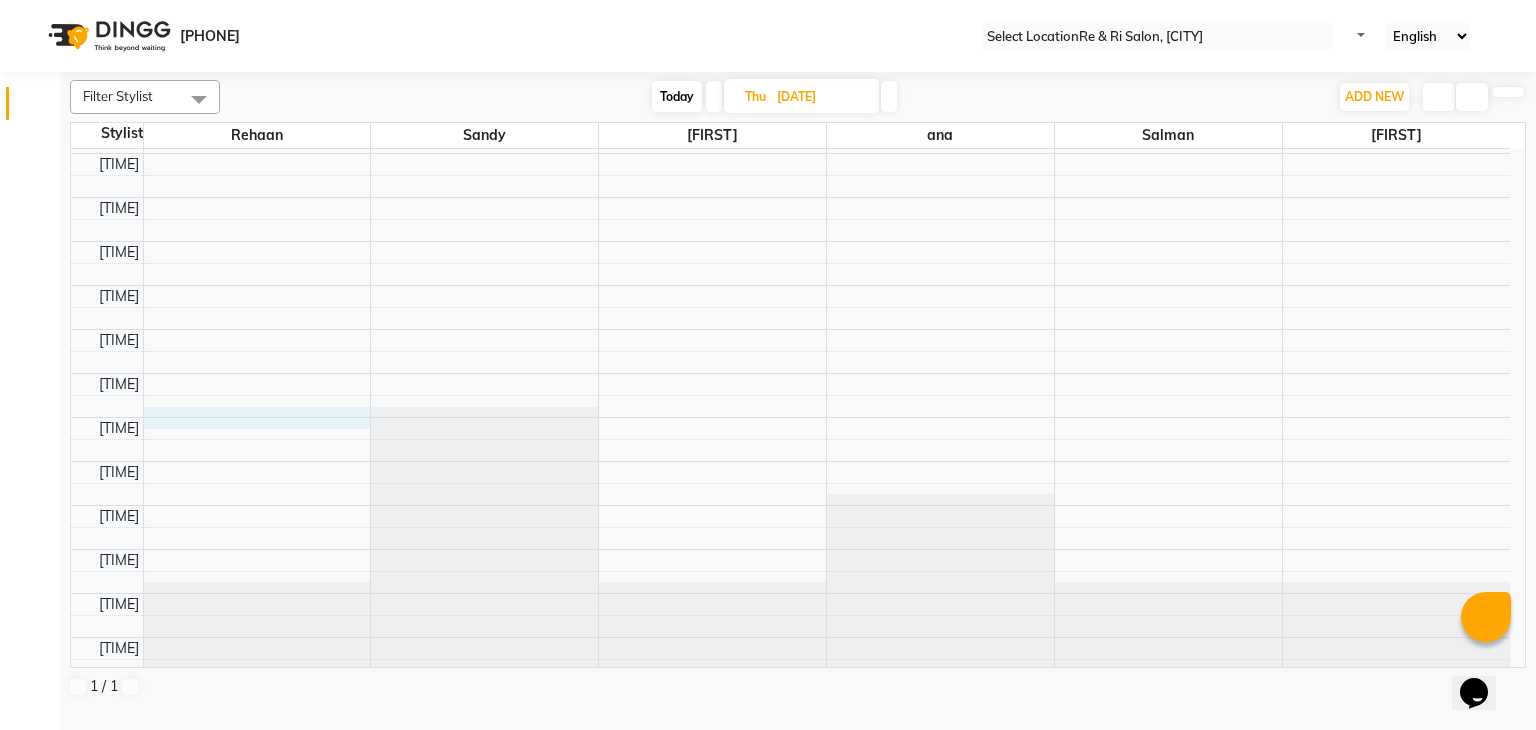 click on "[TIME] [TIME] [TIME] [TIME] [TIME] [TIME] [TIME] [TIME] [TIME] [TIME] [TIME] [TIME] [TIME] [TIME] [TIME] [TIME] [TIME] [TIME] [TIME] [TIME] [TIME] [TIME] [TIME] [TIME] [TIME] [TIME] [TIME] [TIME] [TIME] [TIME] [TIME]" at bounding box center (790, -23) 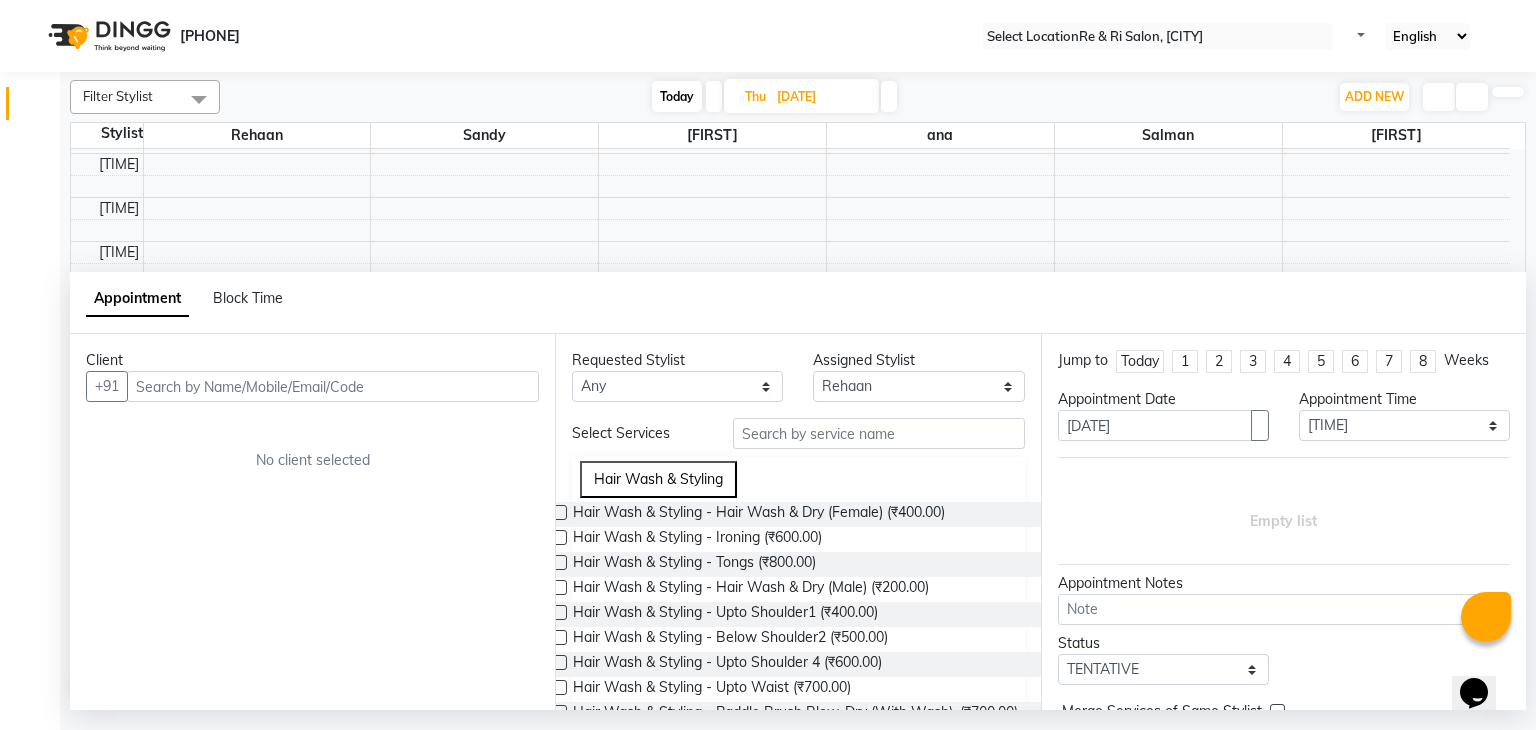 click on "Today" at bounding box center [677, 96] 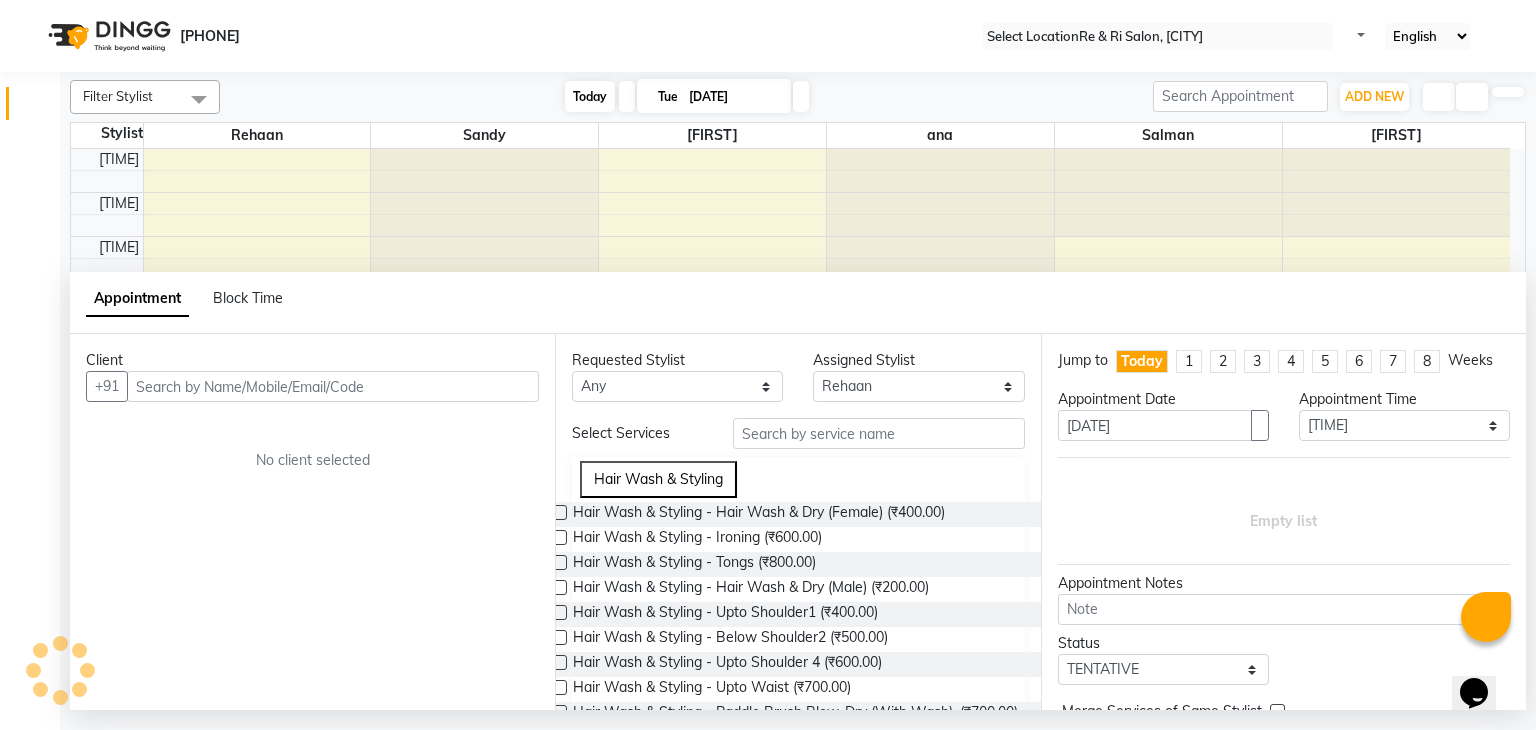 scroll, scrollTop: 350, scrollLeft: 0, axis: vertical 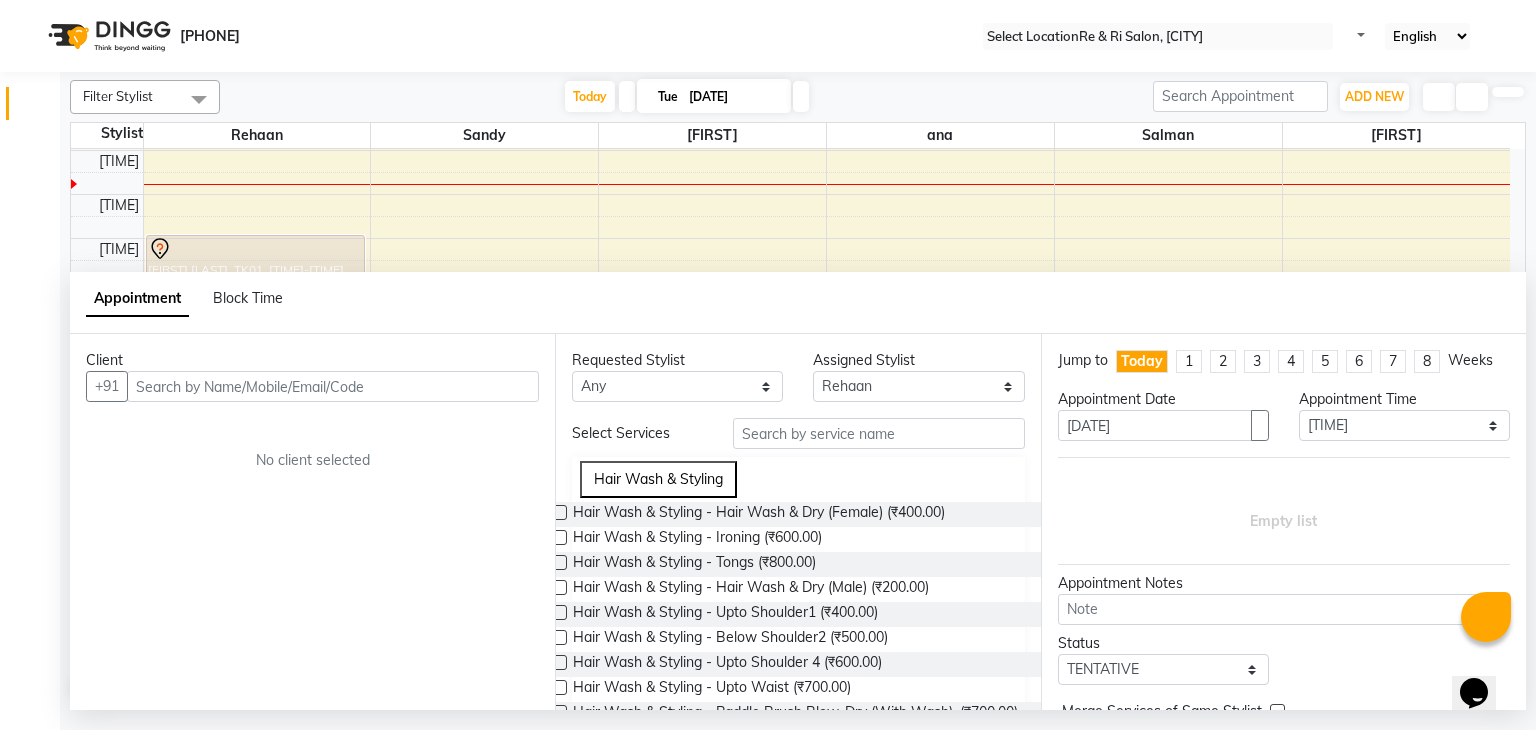 click at bounding box center [801, 96] 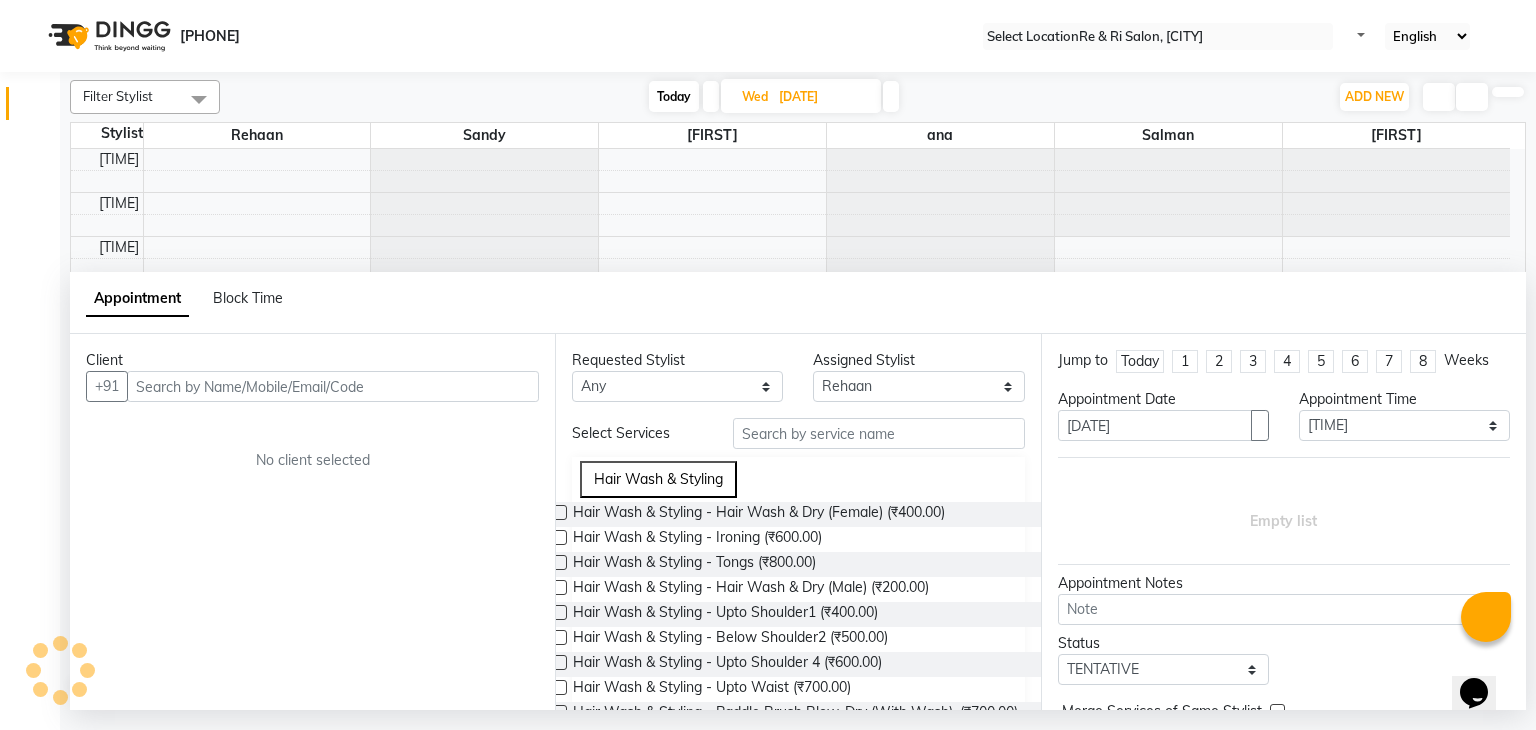 scroll, scrollTop: 350, scrollLeft: 0, axis: vertical 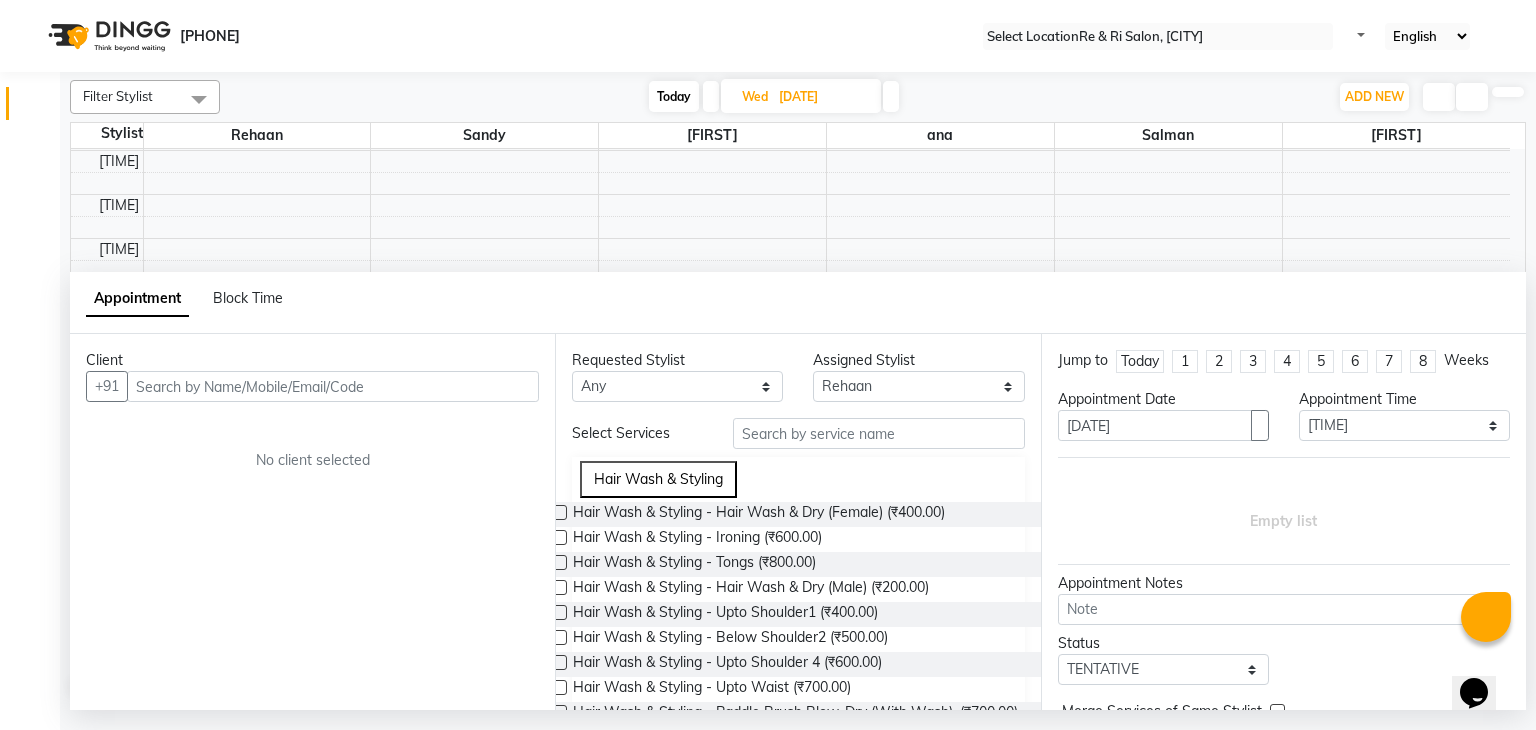 click at bounding box center [891, 96] 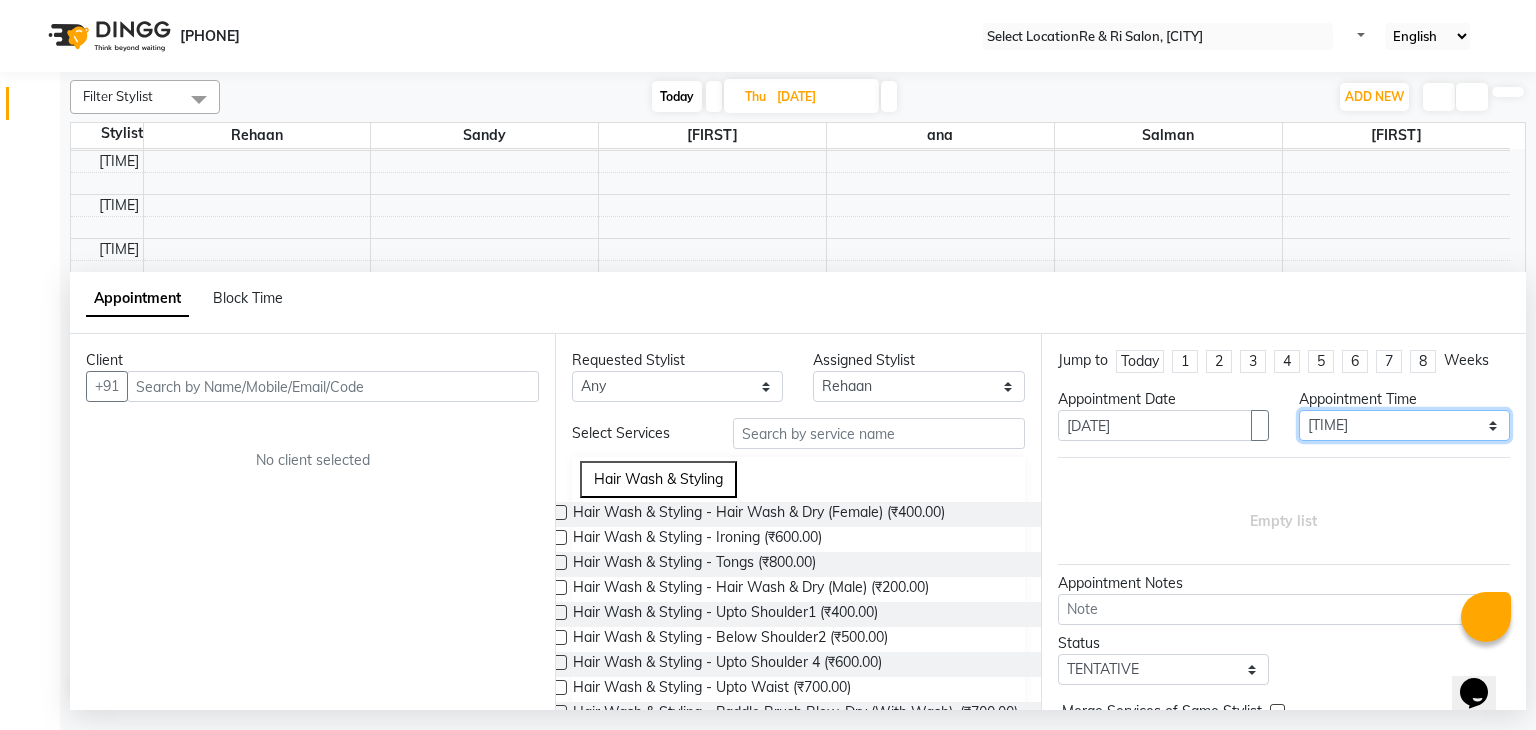 click on "Select 09:00 AM 09:15 AM 09:30 AM 09:45 AM 10:00 AM 10:15 AM 10:30 AM 10:45 AM 11:00 AM 11:15 AM 11:30 AM 11:45 AM 12:00 PM 12:15 PM 12:30 PM 12:45 PM 01:00 PM 01:15 PM 01:30 PM 01:45 PM 02:00 PM 02:15 PM 02:30 PM 02:45 PM 03:00 PM 03:15 PM 03:30 PM 03:45 PM 04:00 PM 04:15 PM 04:30 PM 04:45 PM 05:00 PM 05:15 PM 05:30 PM 05:45 PM 06:00 PM 06:15 PM 06:30 PM 06:45 PM 07:00 PM 07:15 PM 07:30 PM 07:45 PM 08:00 PM 08:15 PM 08:30 PM 08:45 PM 09:00 PM 09:15 PM 09:30 PM 09:45 PM 10:00 PM 10:15 PM 10:30 PM 10:45 PM 11:00 PM" at bounding box center [1404, 425] 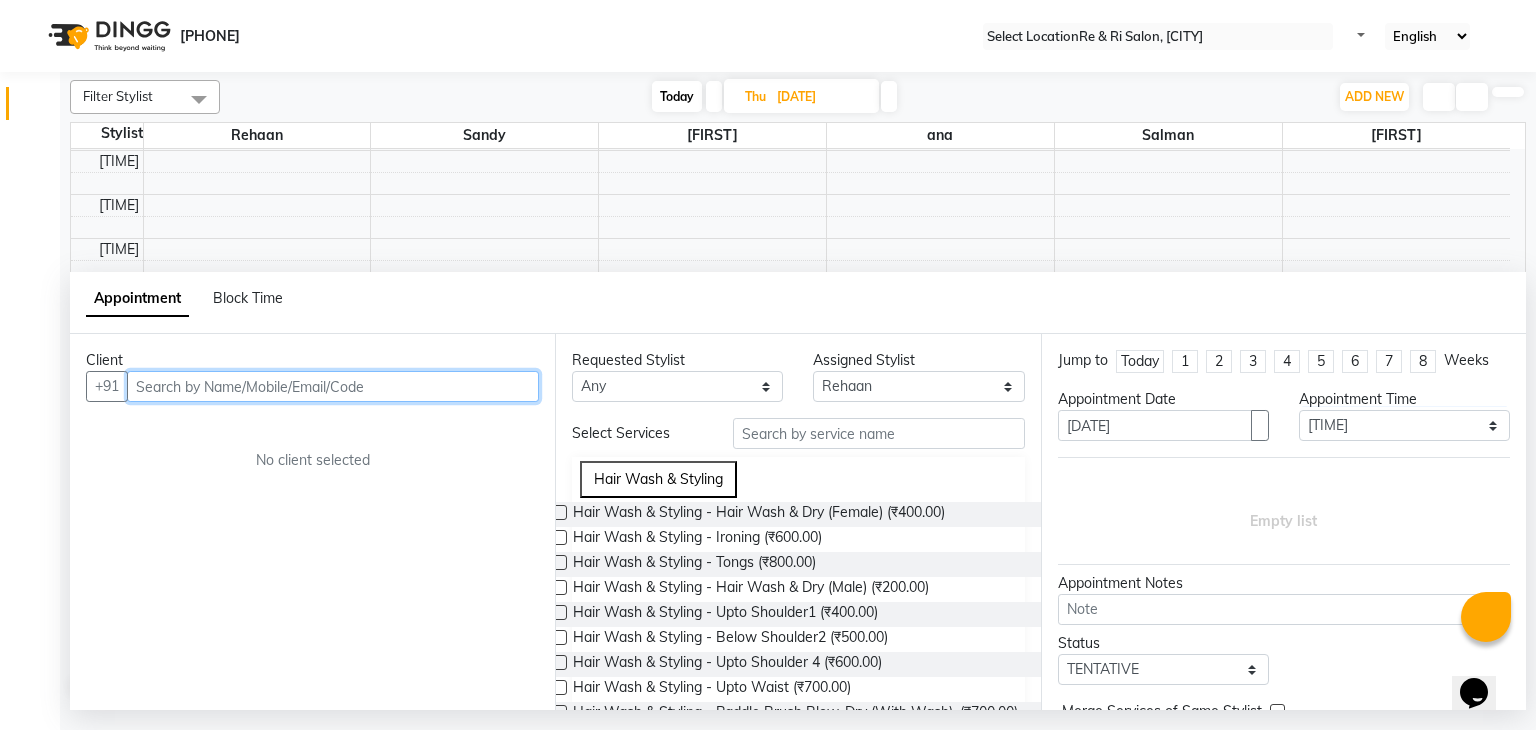click at bounding box center [333, 386] 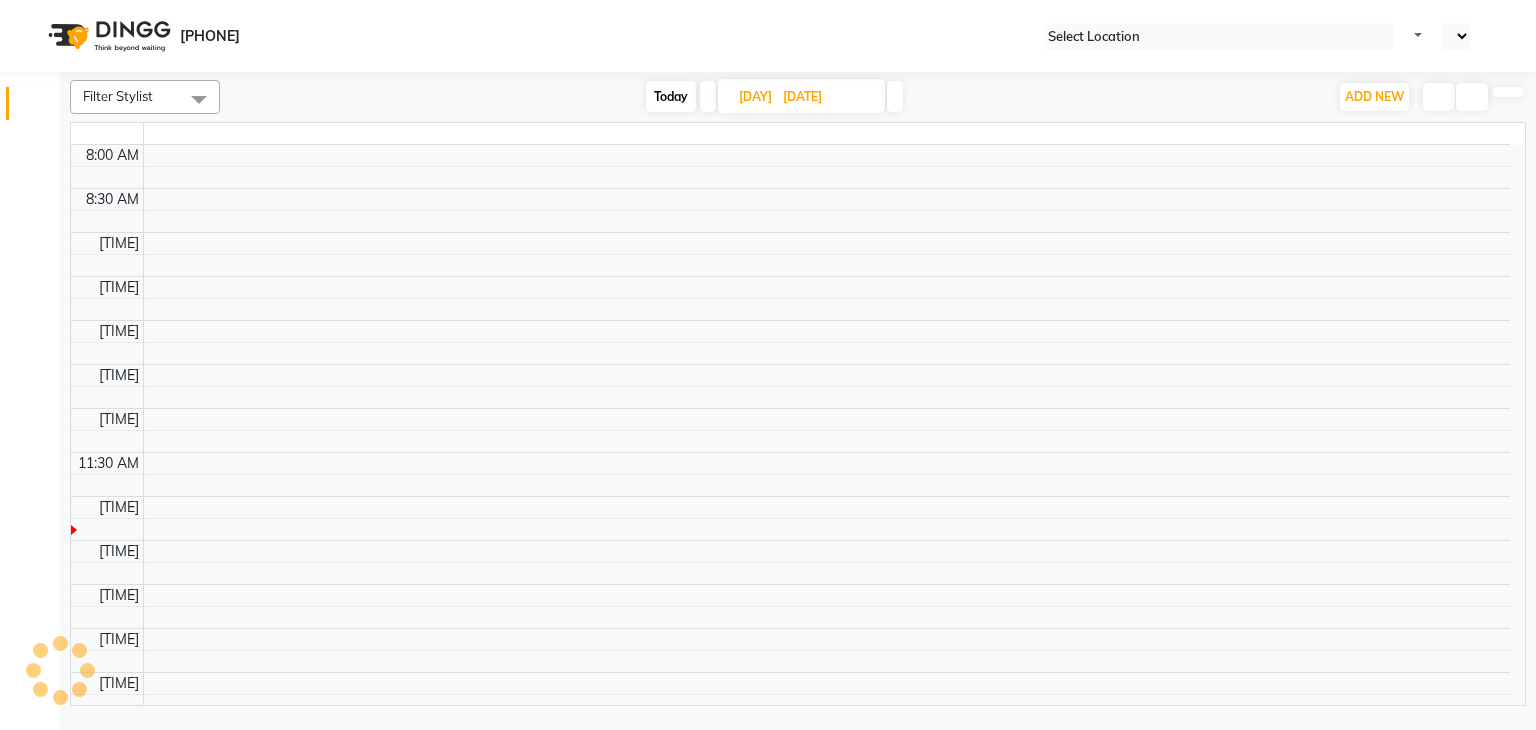 scroll, scrollTop: 0, scrollLeft: 0, axis: both 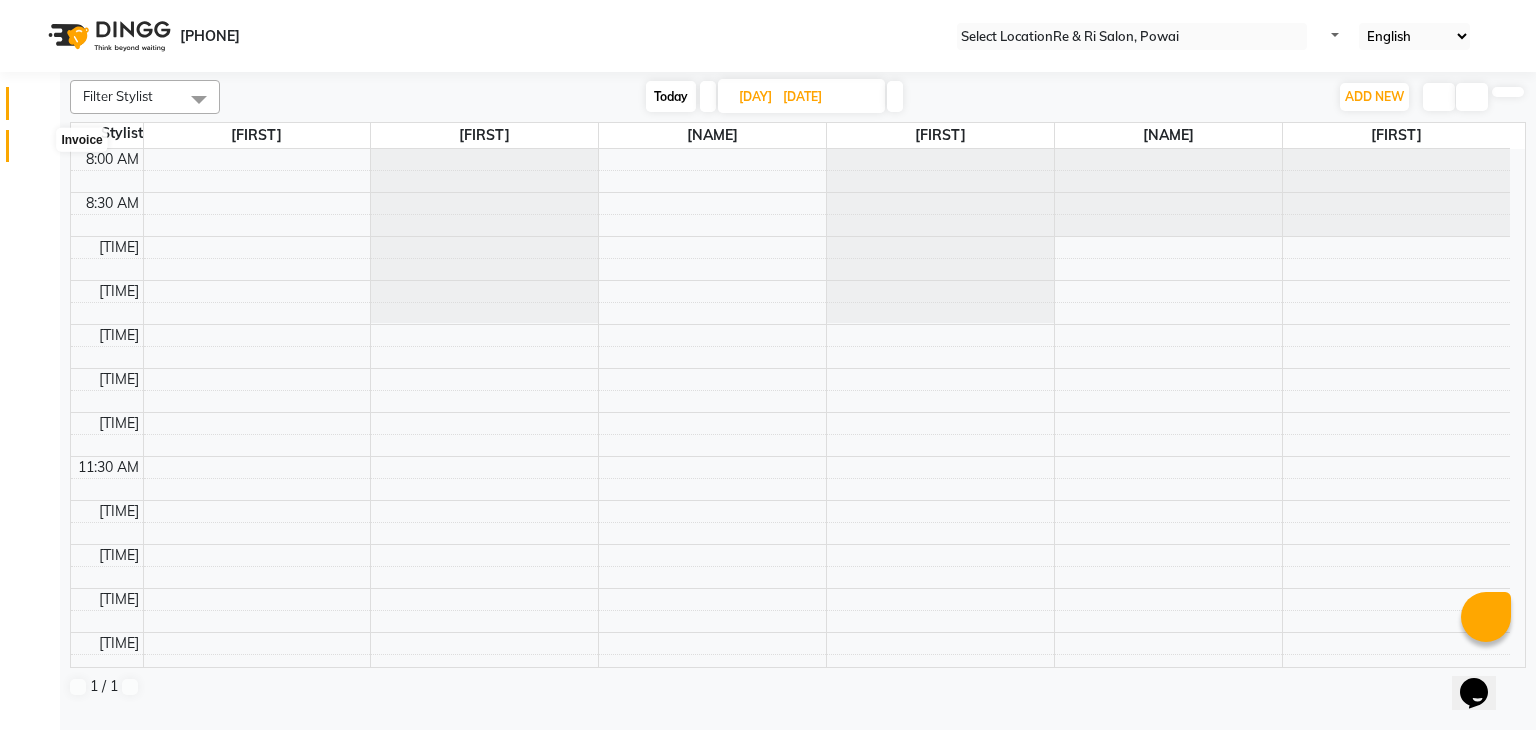 click at bounding box center [38, 151] 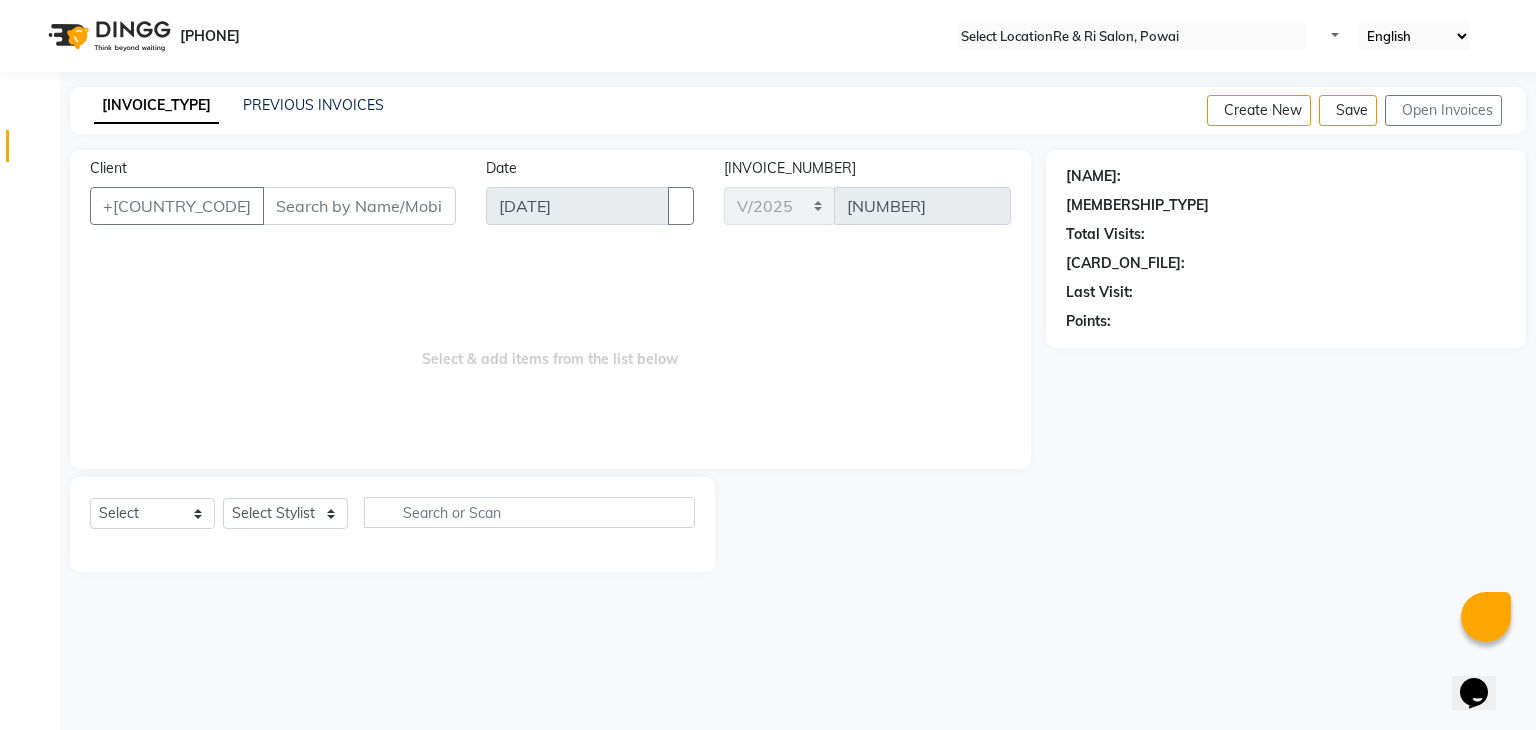 click on "Client" at bounding box center (359, 206) 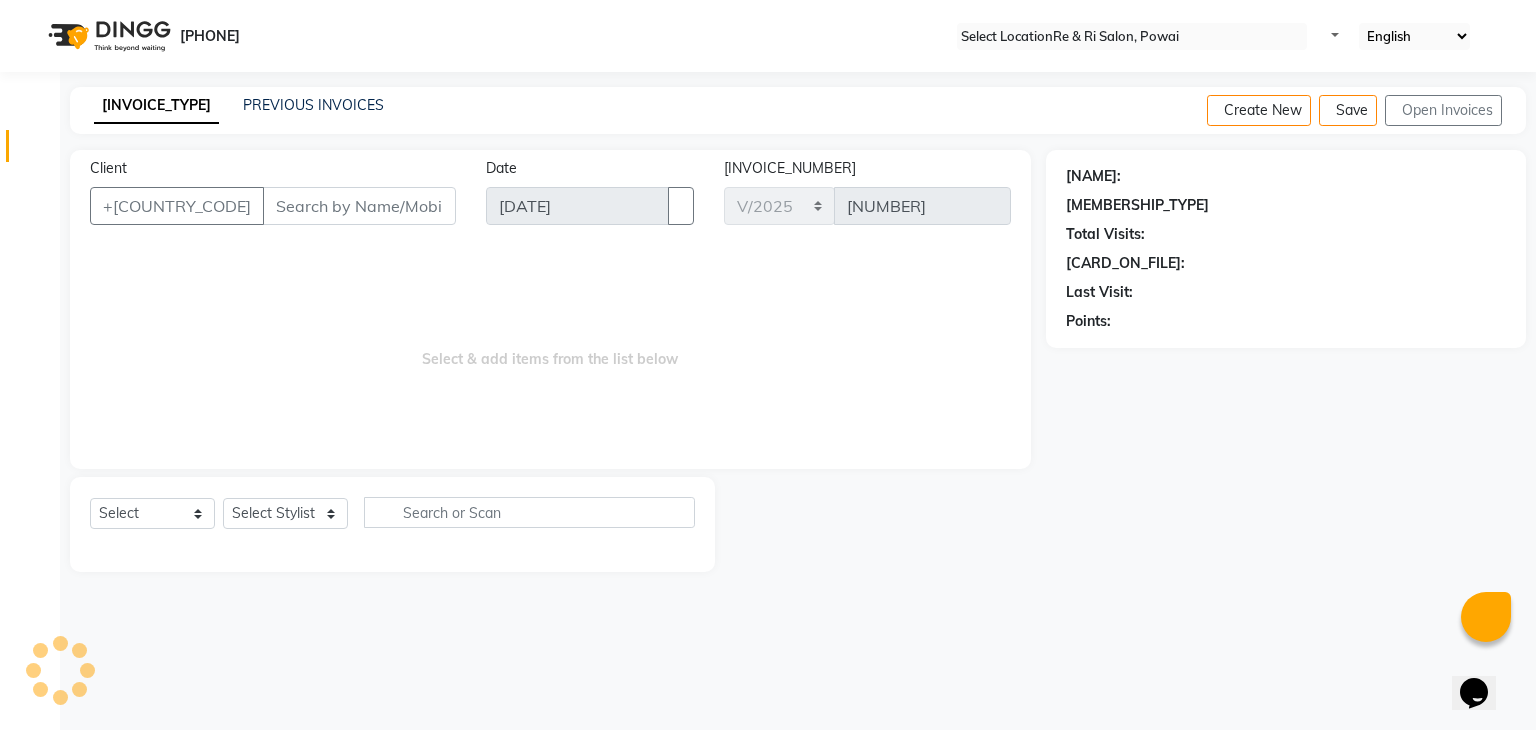 click on "Client" at bounding box center [359, 206] 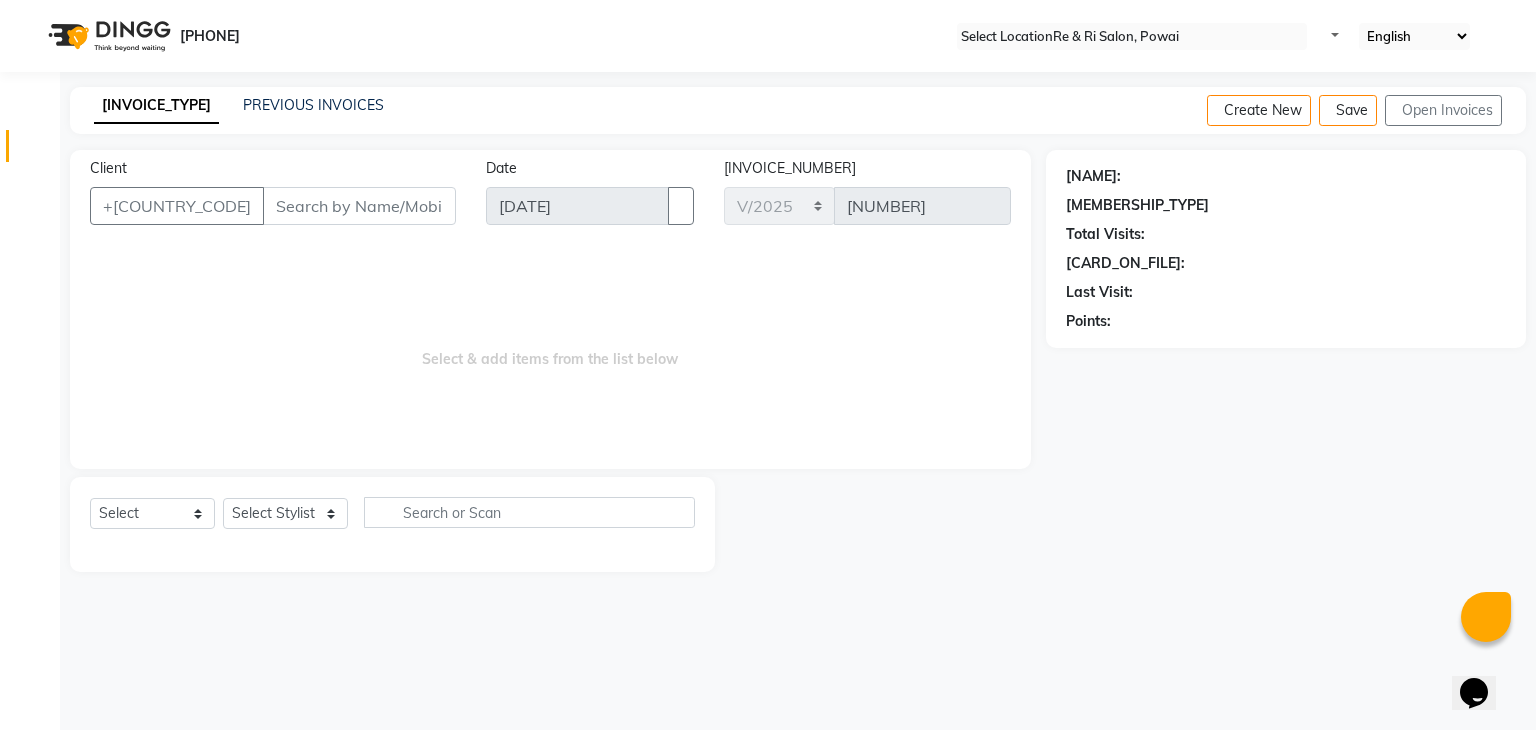 click on "Client" at bounding box center (359, 206) 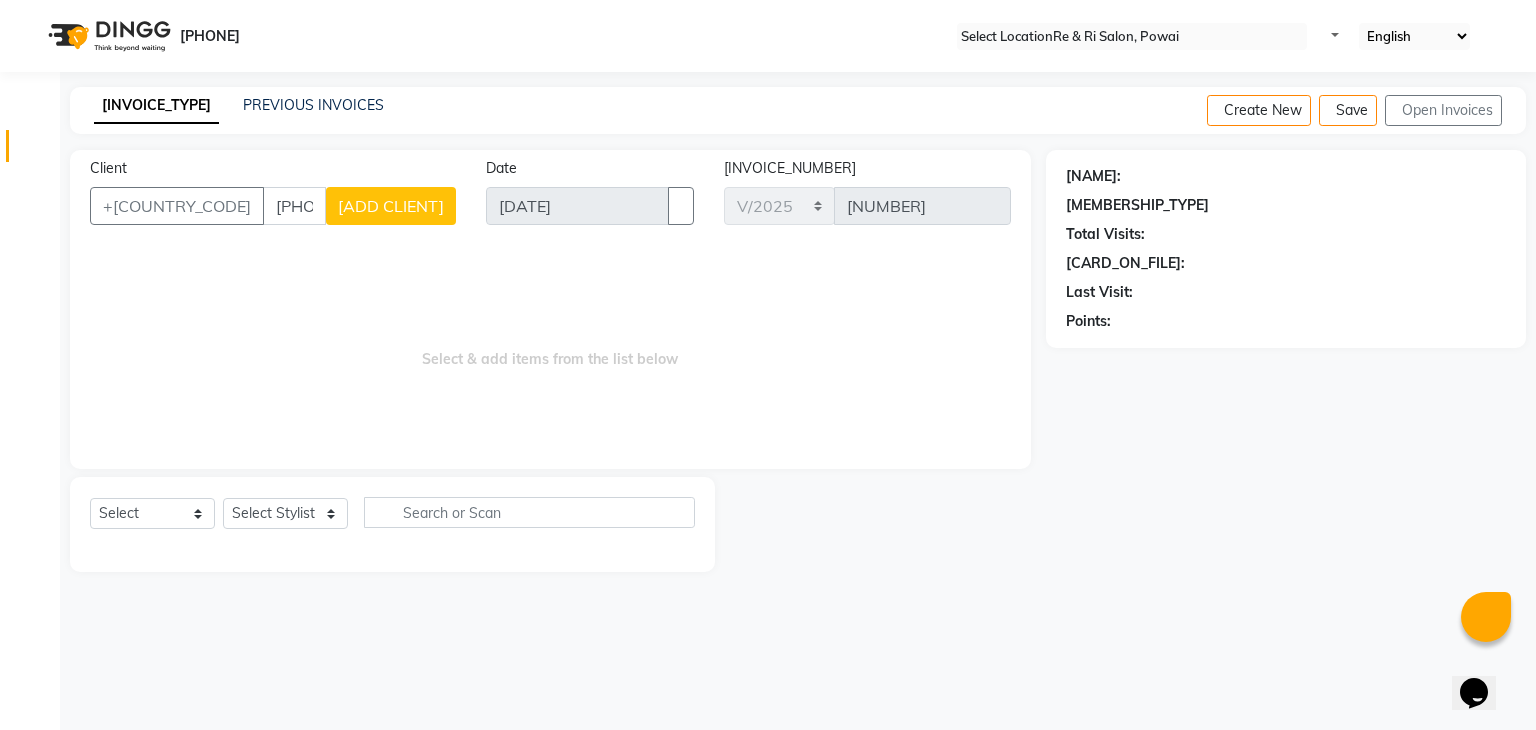 type on "9819120061" 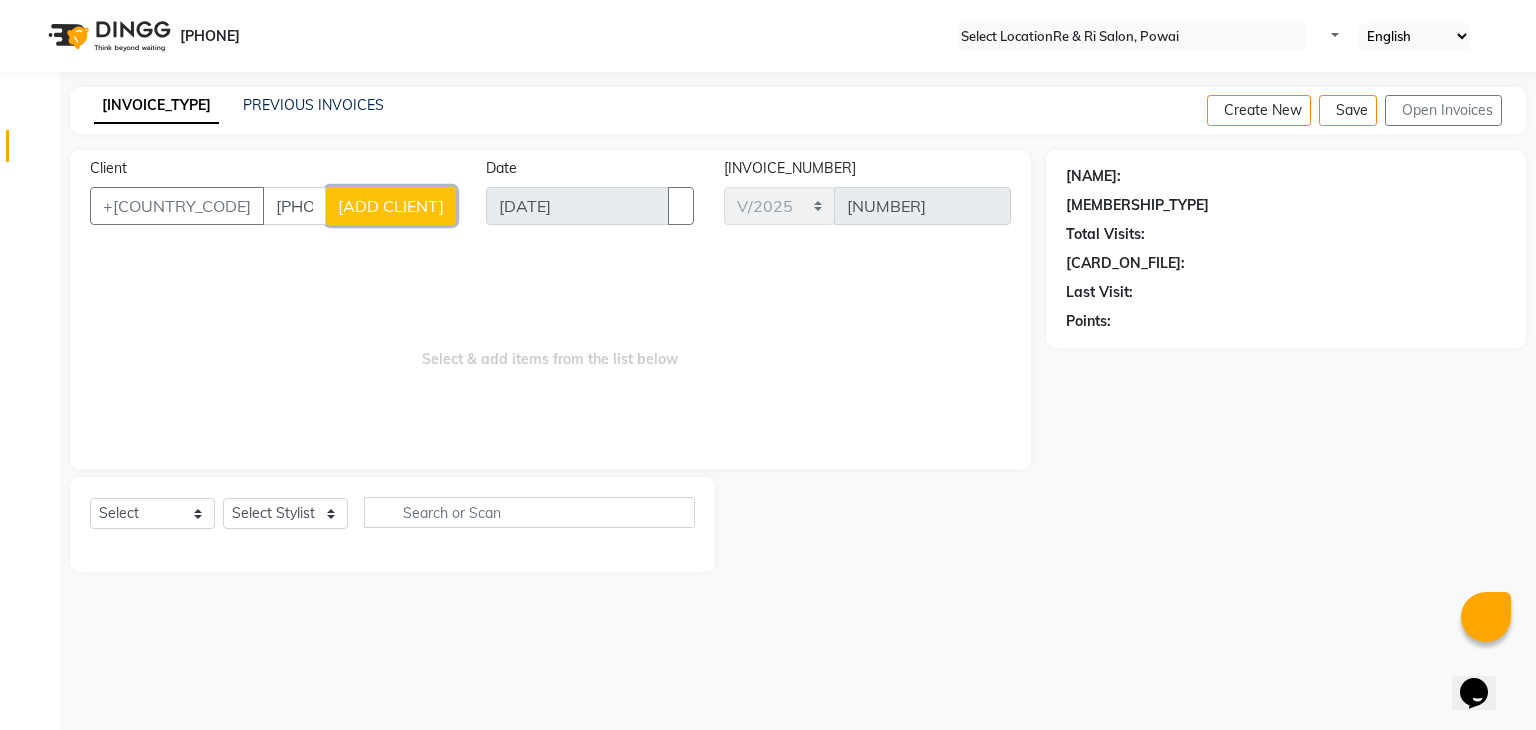 click on "Add Client" at bounding box center [391, 206] 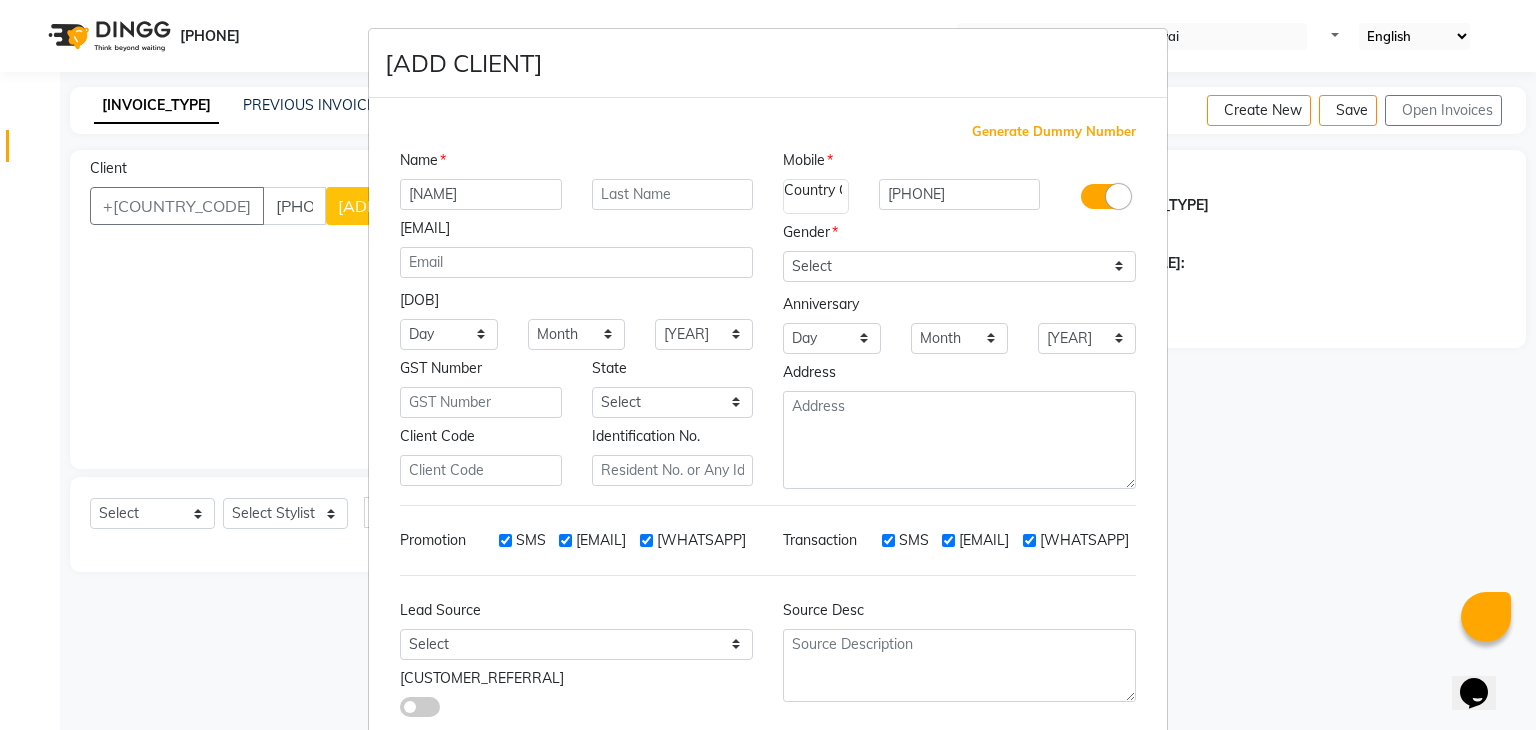 type on "[FIRST]" 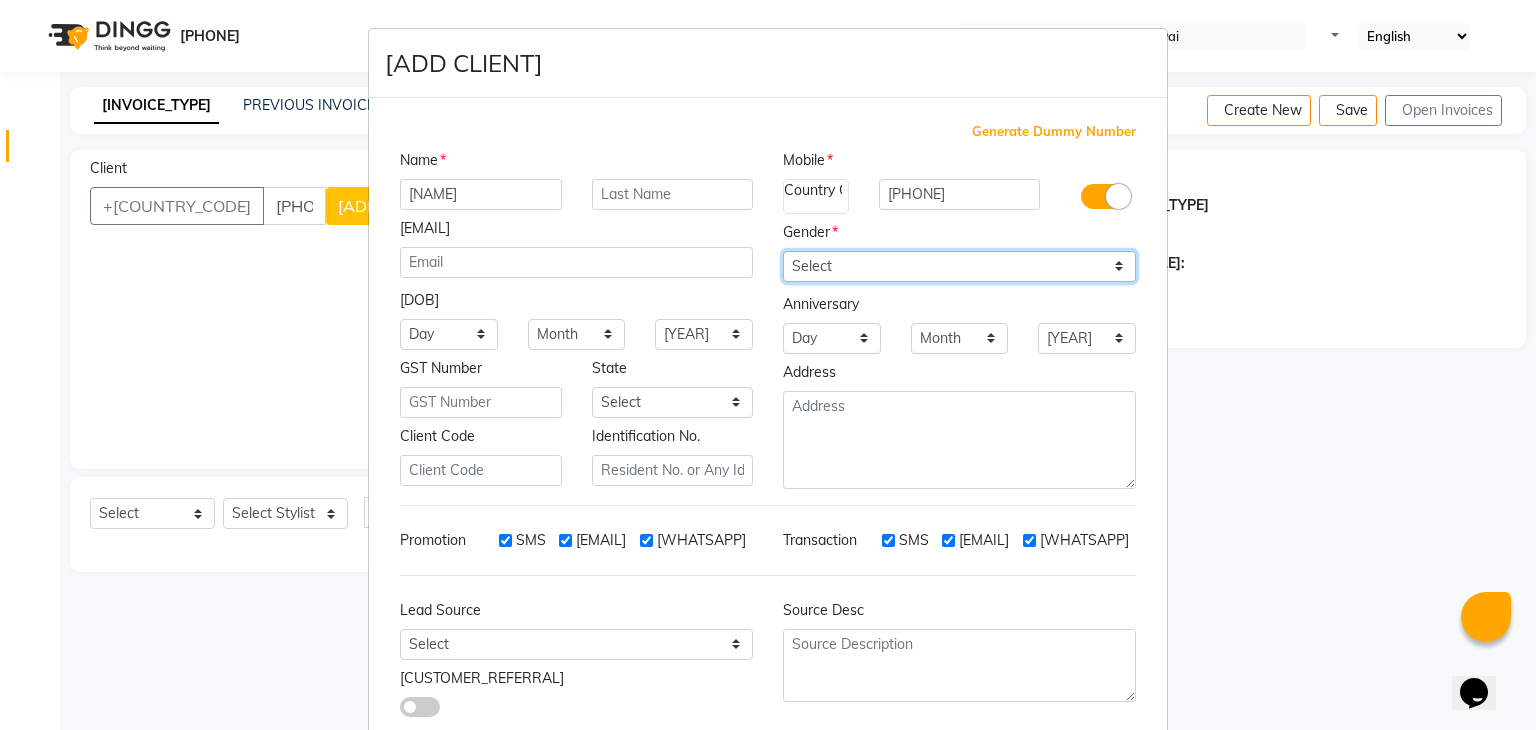 drag, startPoint x: 824, startPoint y: 259, endPoint x: 847, endPoint y: 343, distance: 87.0919 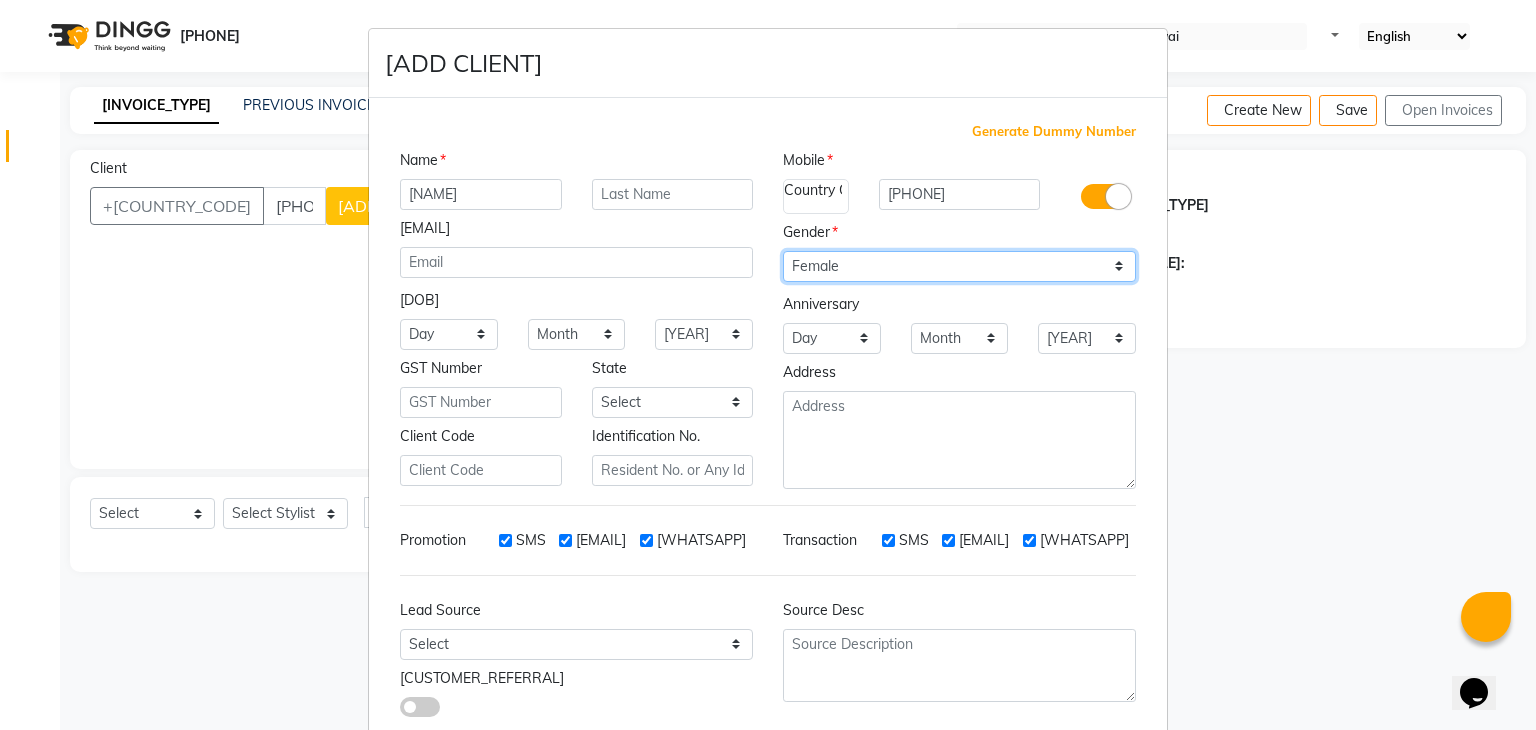 click on "Select Male Female Other Prefer Not To Say" at bounding box center (959, 266) 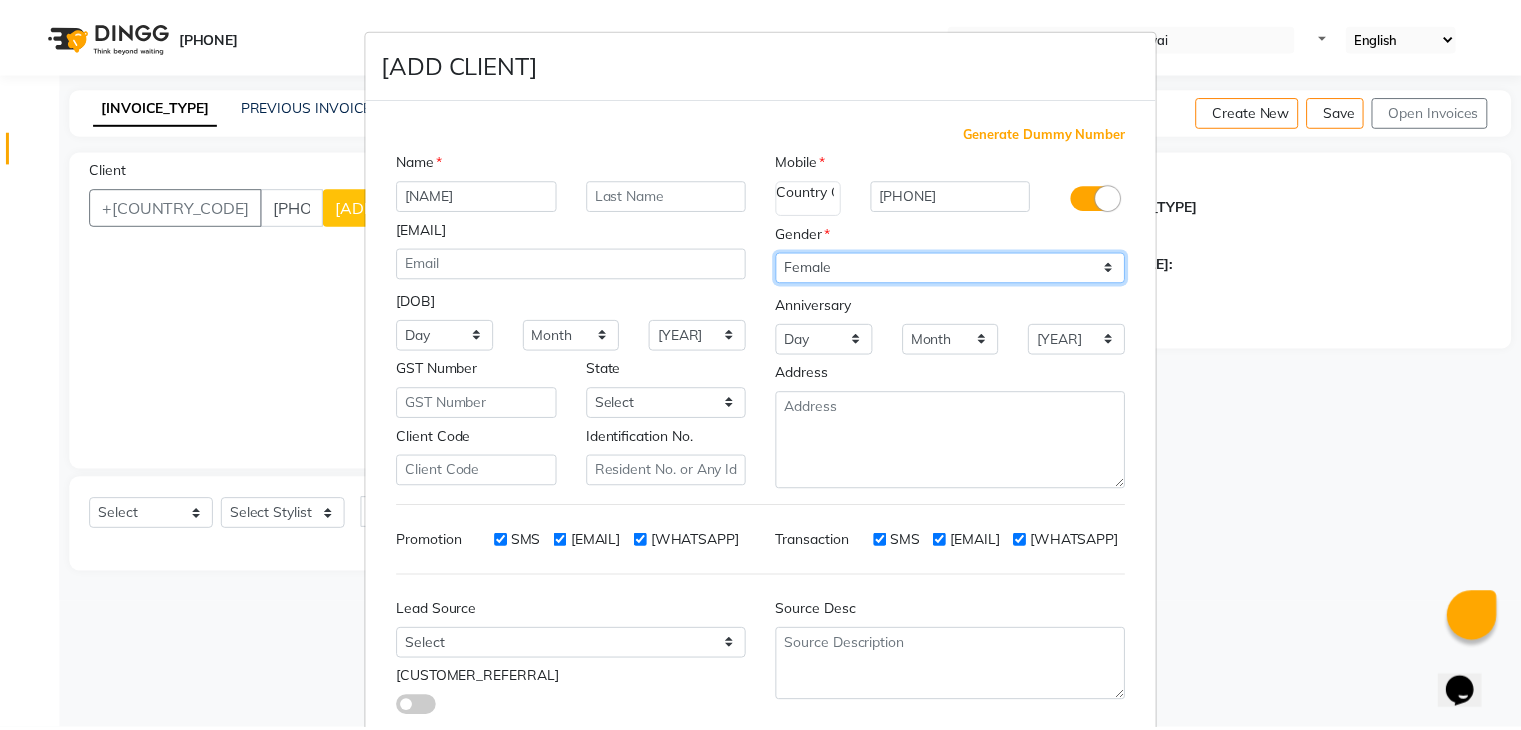 scroll, scrollTop: 127, scrollLeft: 0, axis: vertical 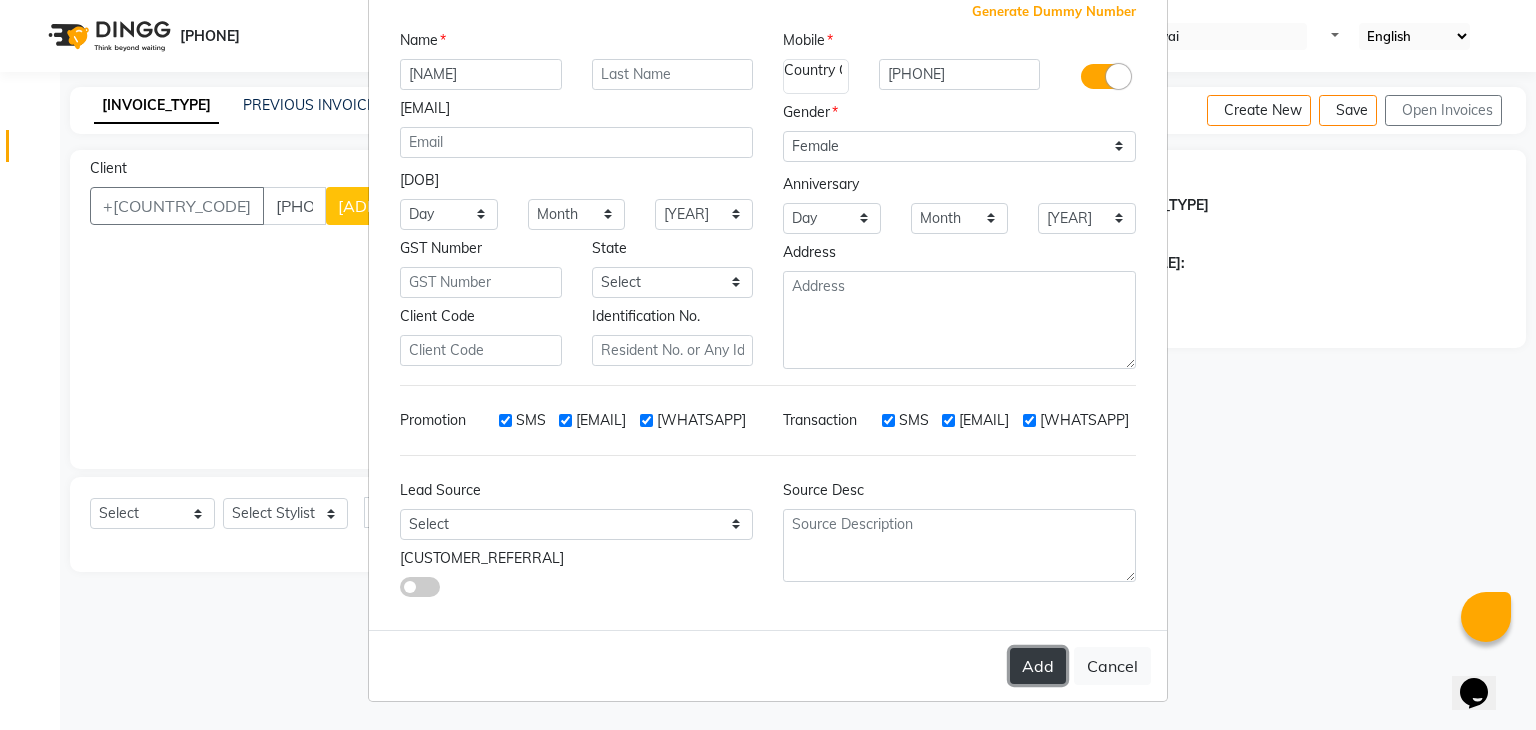 click on "Add" at bounding box center (1038, 666) 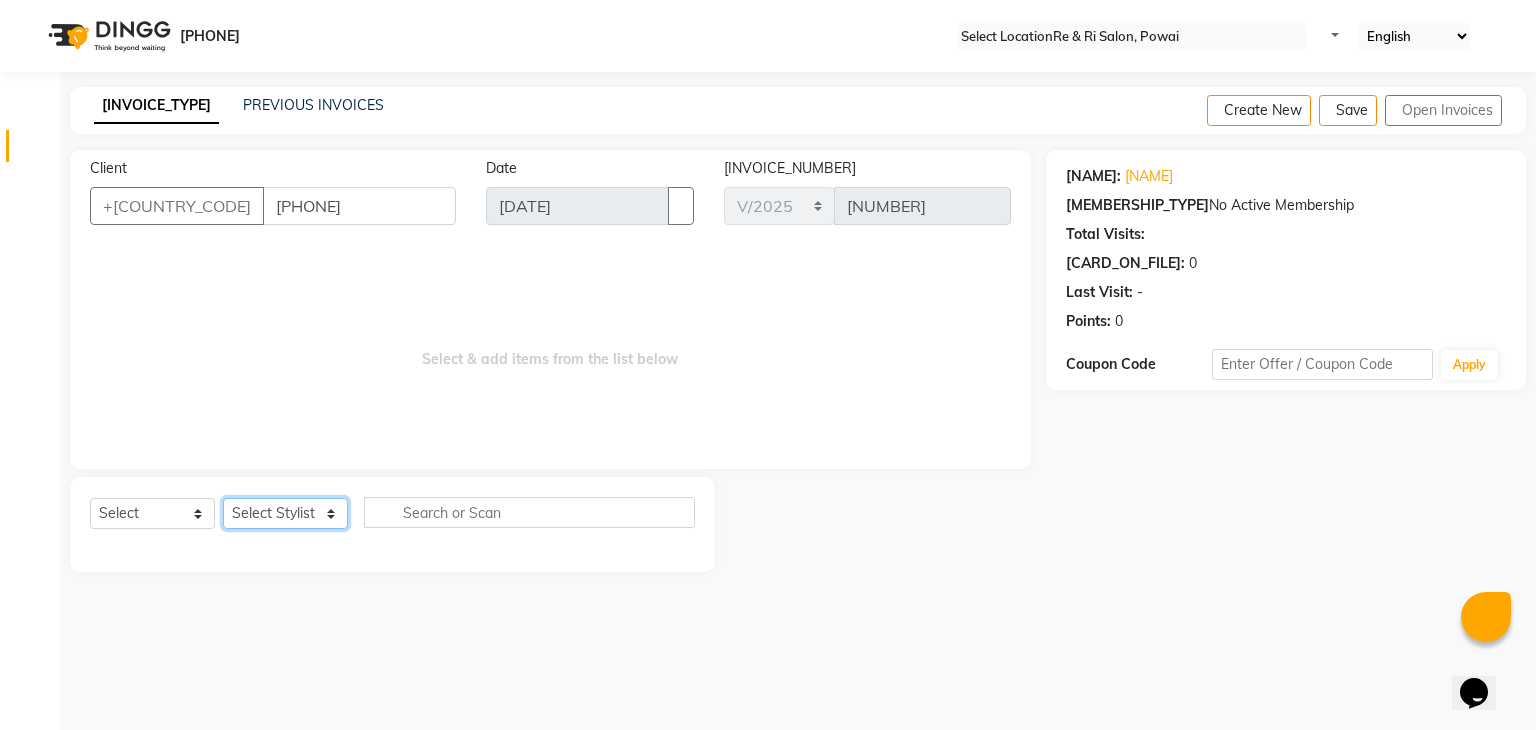click on "Select Stylist Amaan ana Danish  Poonam Rehaan  Salman  Sandy" at bounding box center [285, 513] 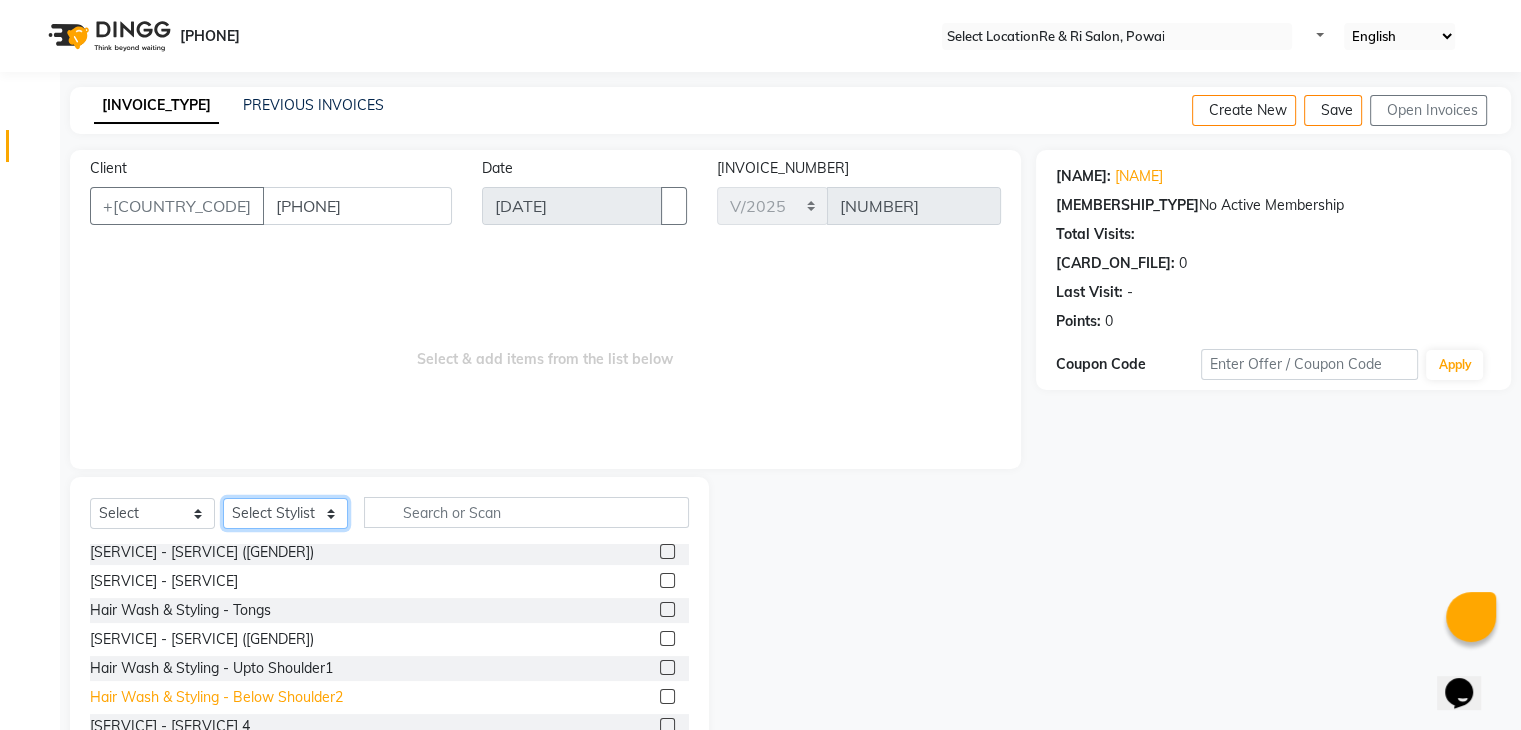 scroll, scrollTop: 0, scrollLeft: 0, axis: both 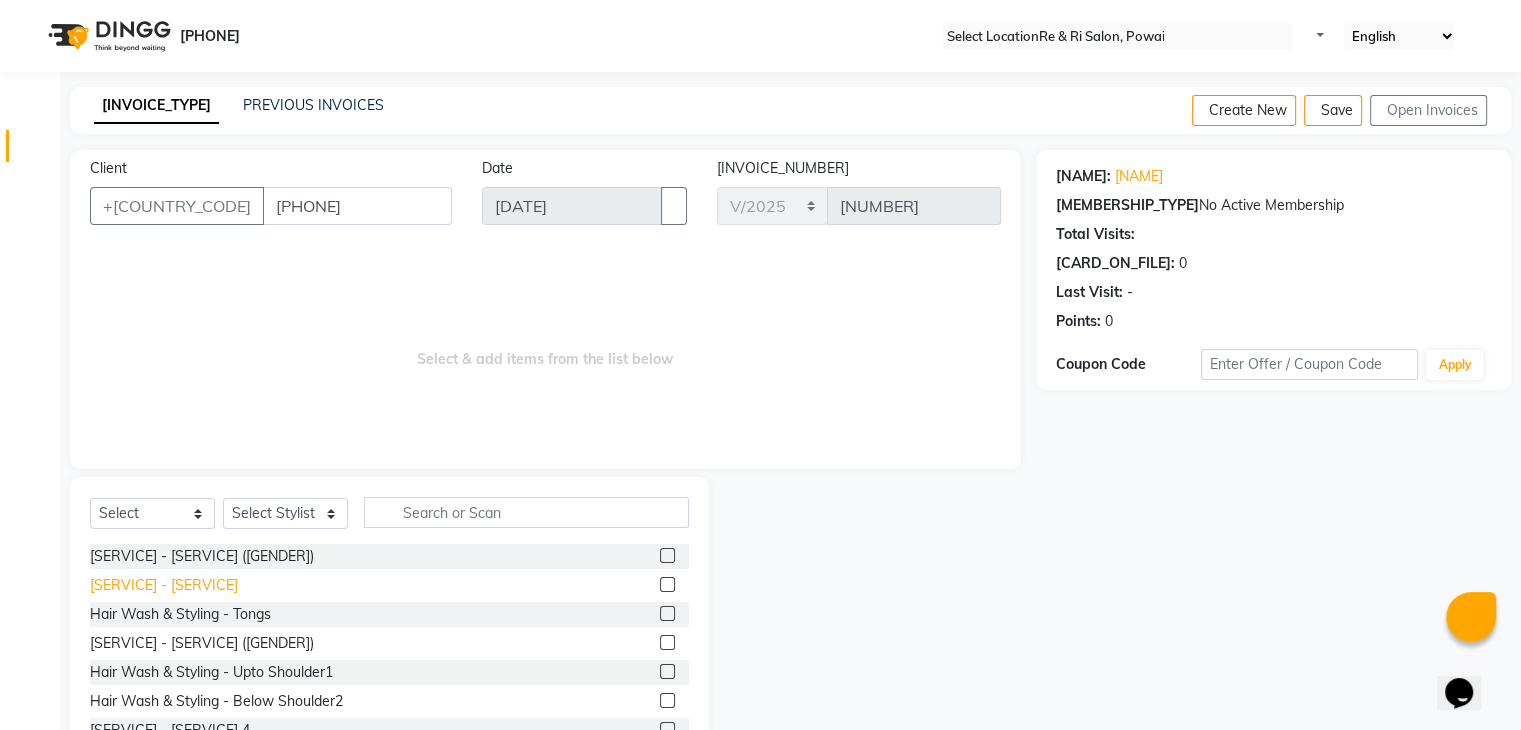 click on "Hair Wash & Styling - Ironing" at bounding box center [202, 556] 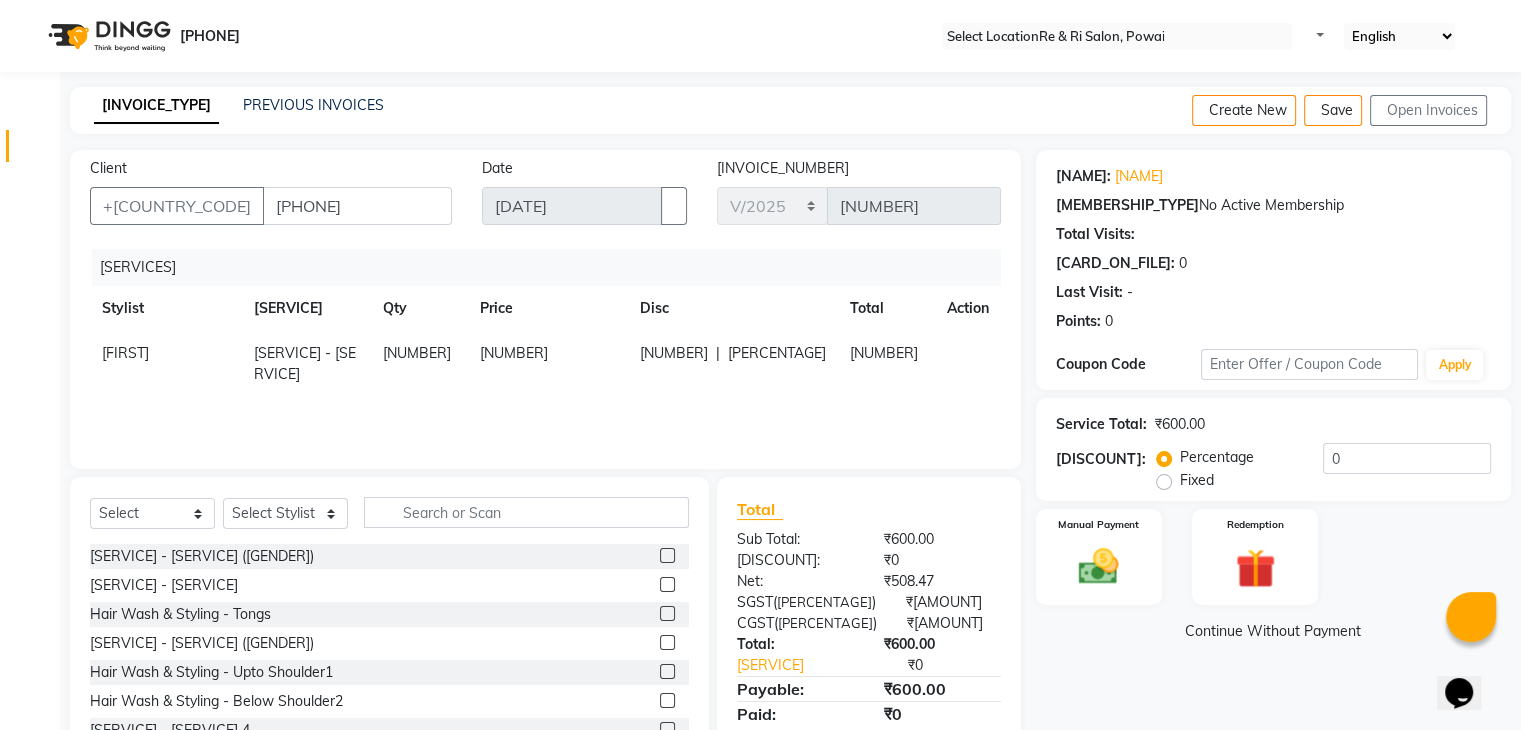 click on "600" at bounding box center [125, 353] 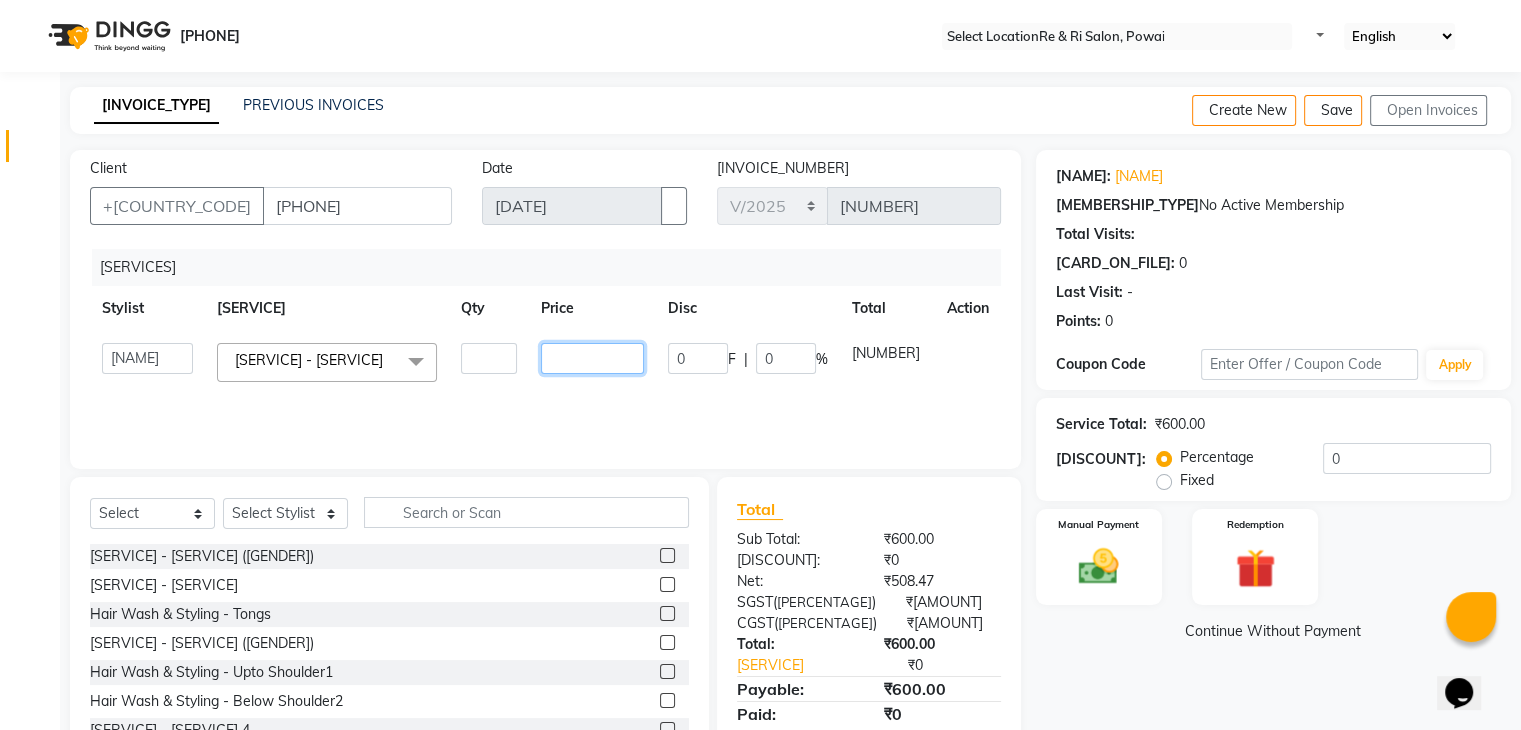 click on "600" at bounding box center (489, 358) 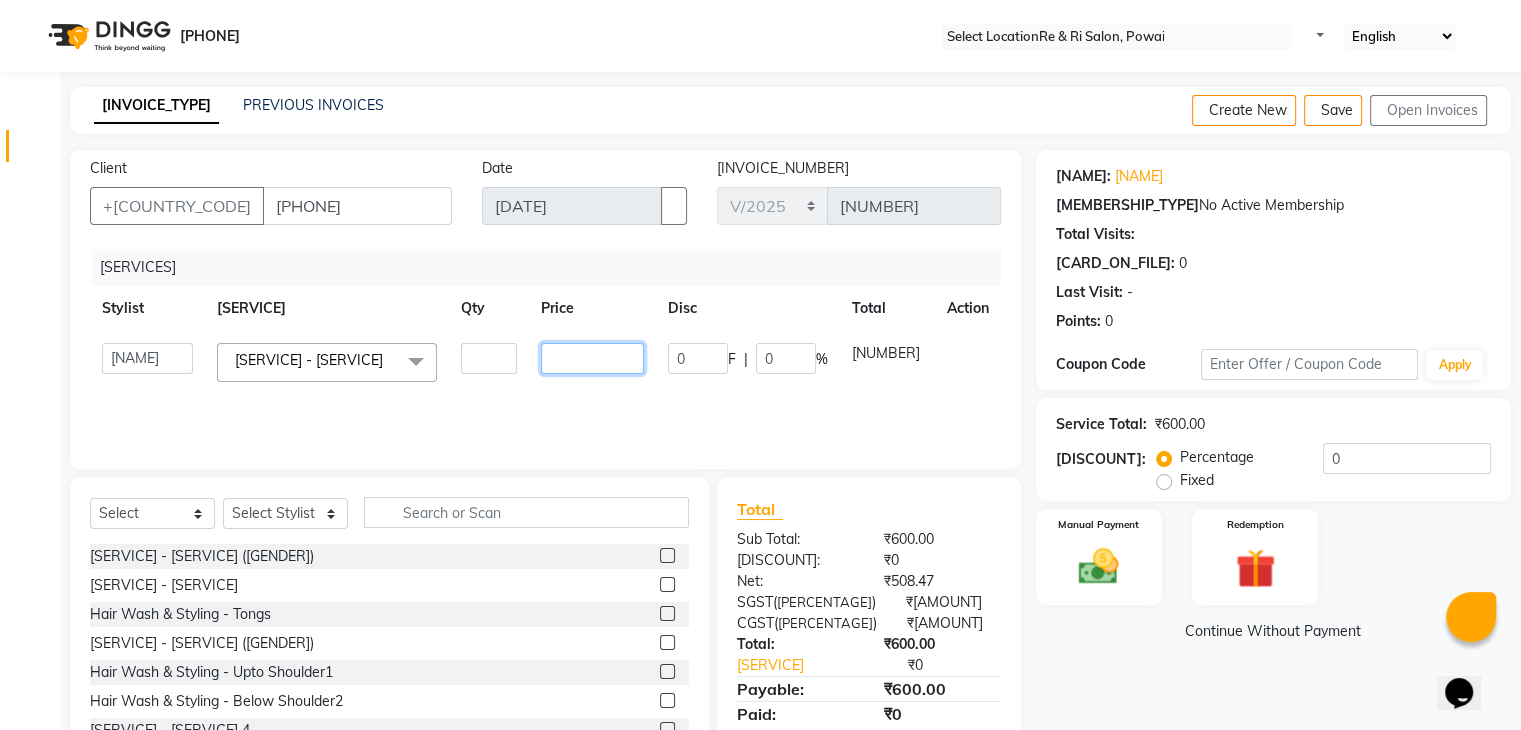 type on "00" 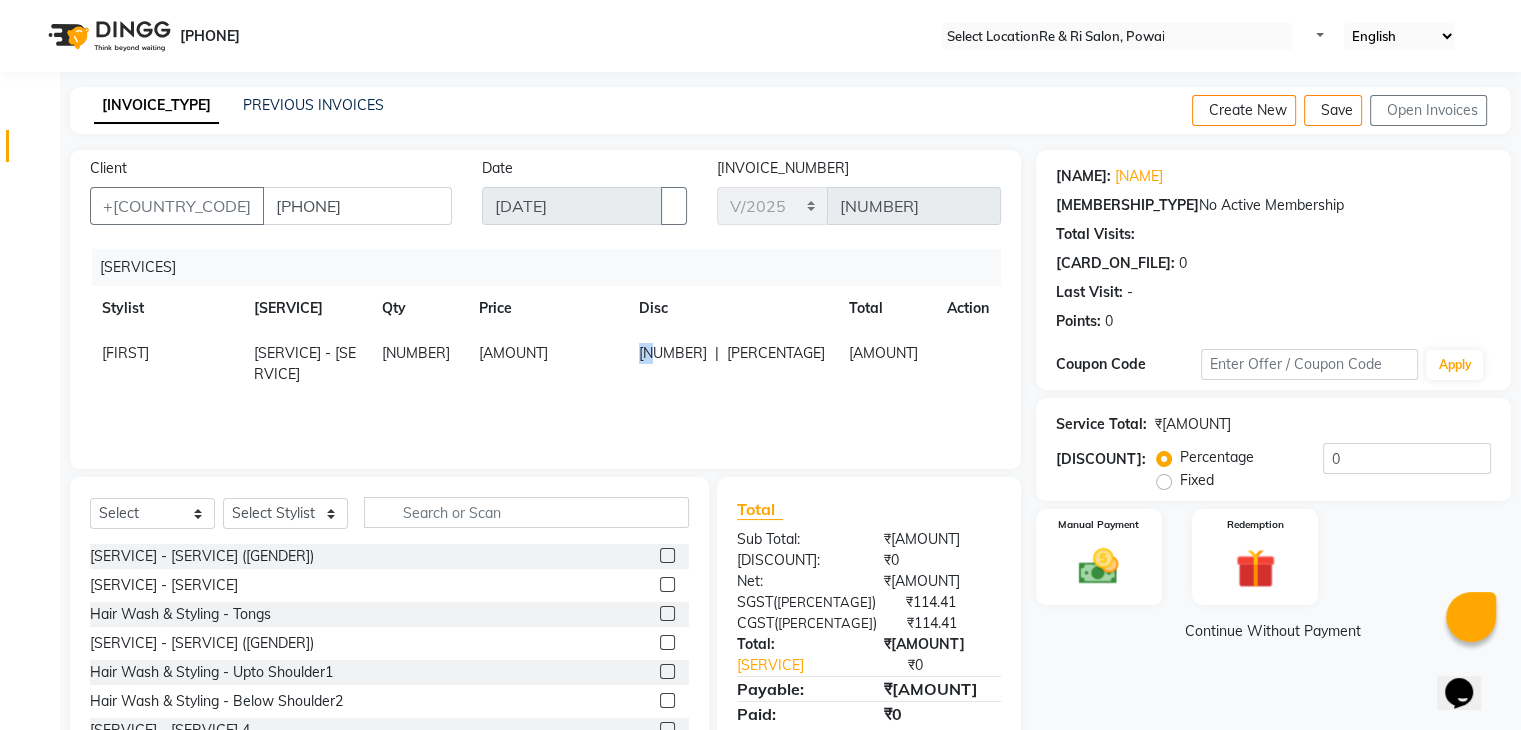 click on "0 F | 0 %" at bounding box center (732, 364) 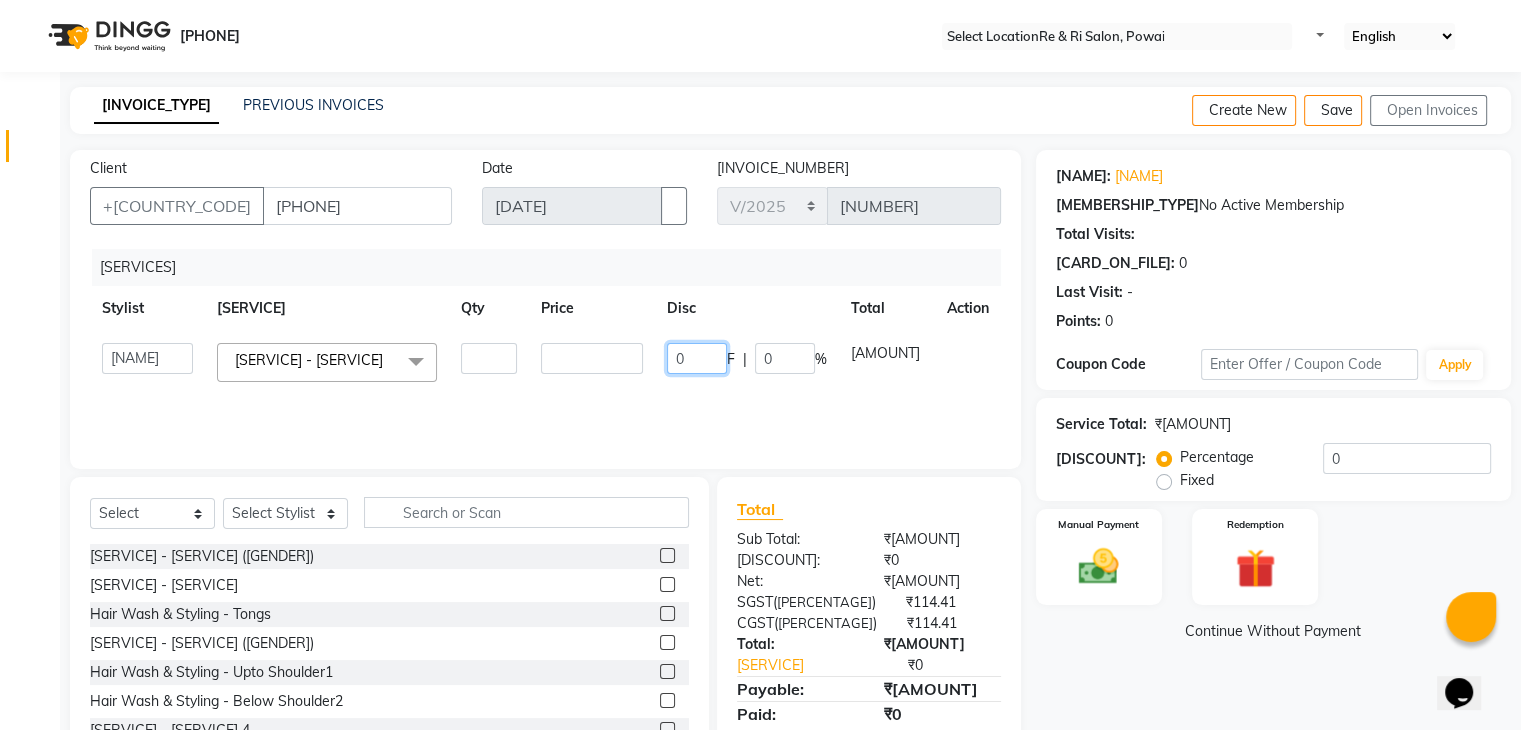 click on "0" at bounding box center (697, 358) 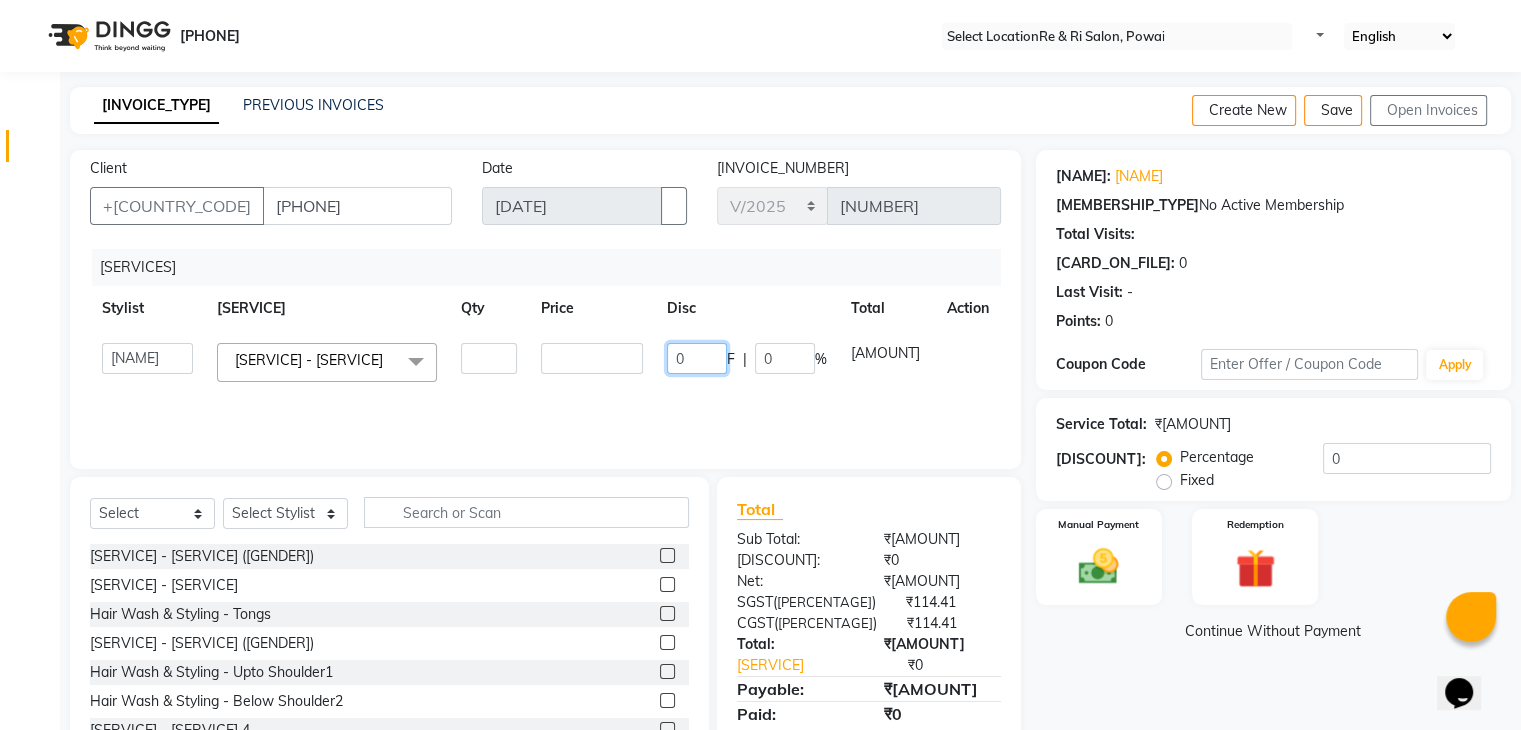type on "300" 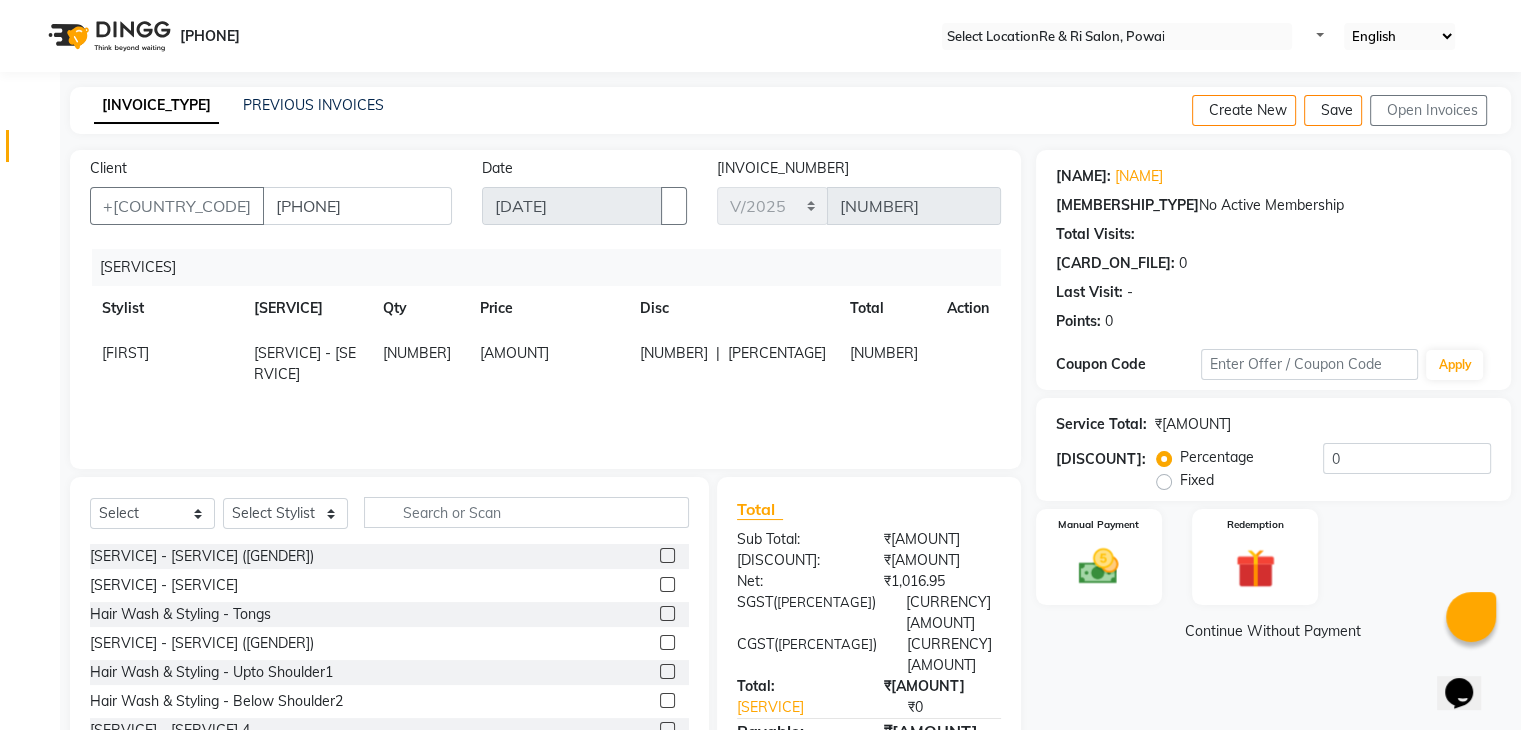 click on "Services Stylist Service Qty Price Disc Total Action Rehaan  Hair Wash & Styling - Ironing 1 1500 300 F | 20 % 1200" at bounding box center (545, 349) 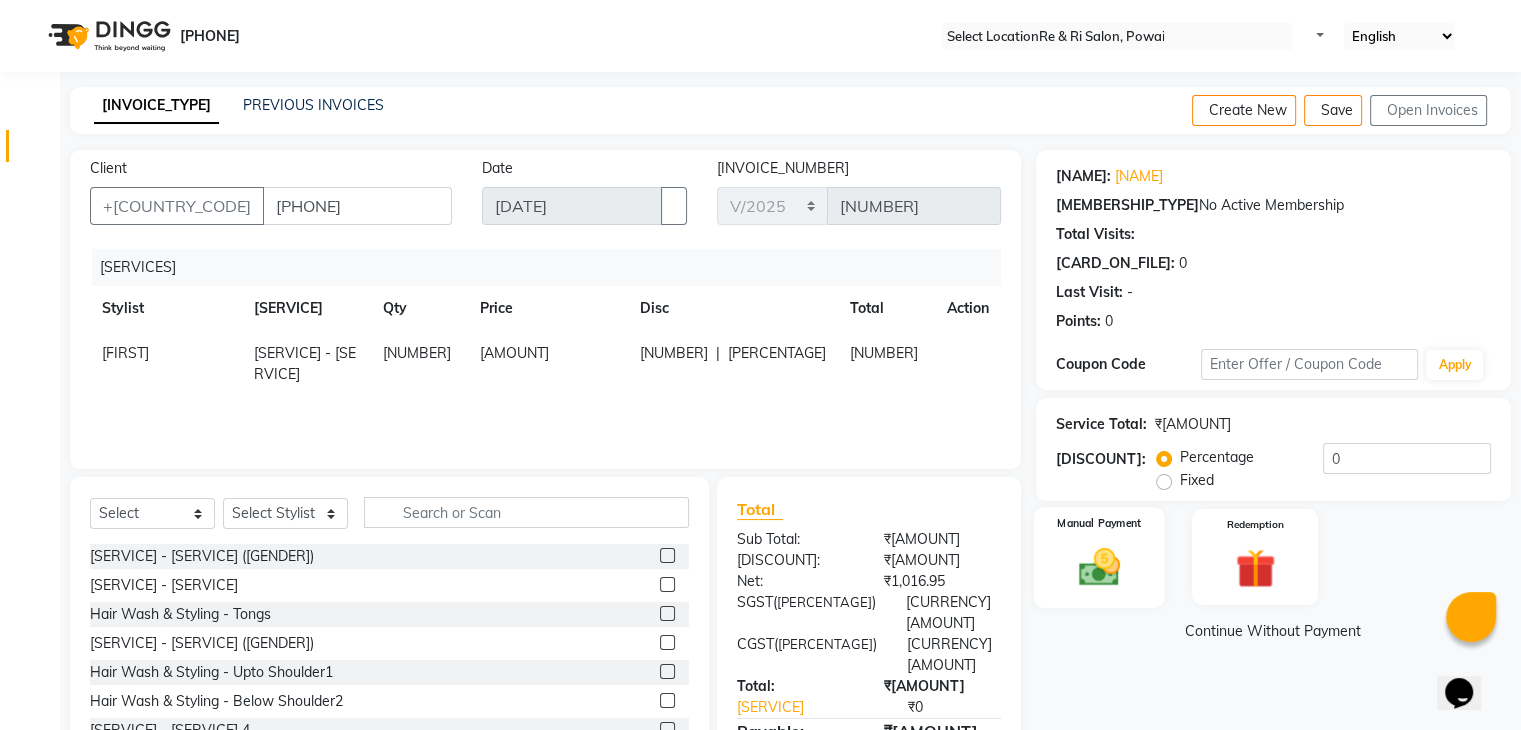 click at bounding box center (1098, 567) 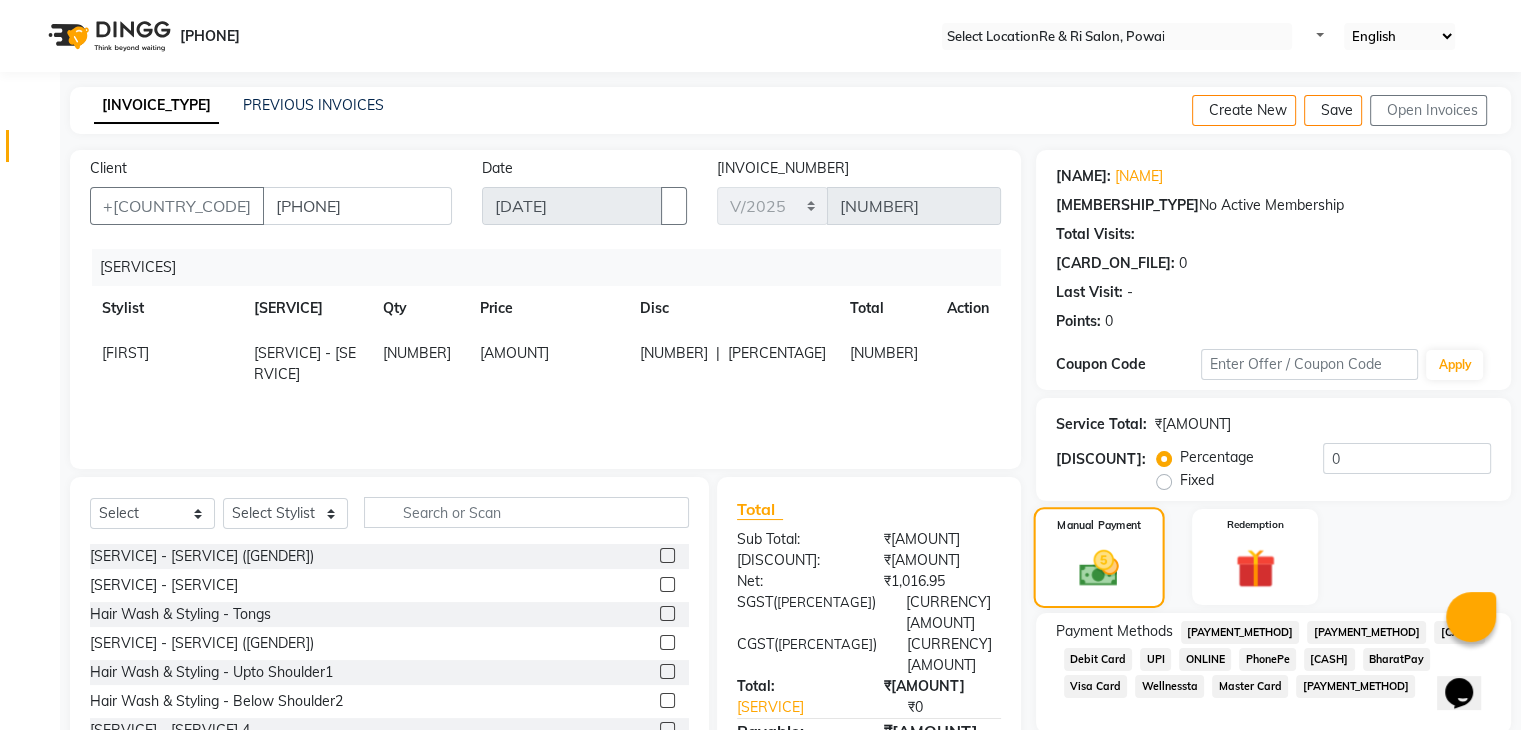 scroll, scrollTop: 72, scrollLeft: 0, axis: vertical 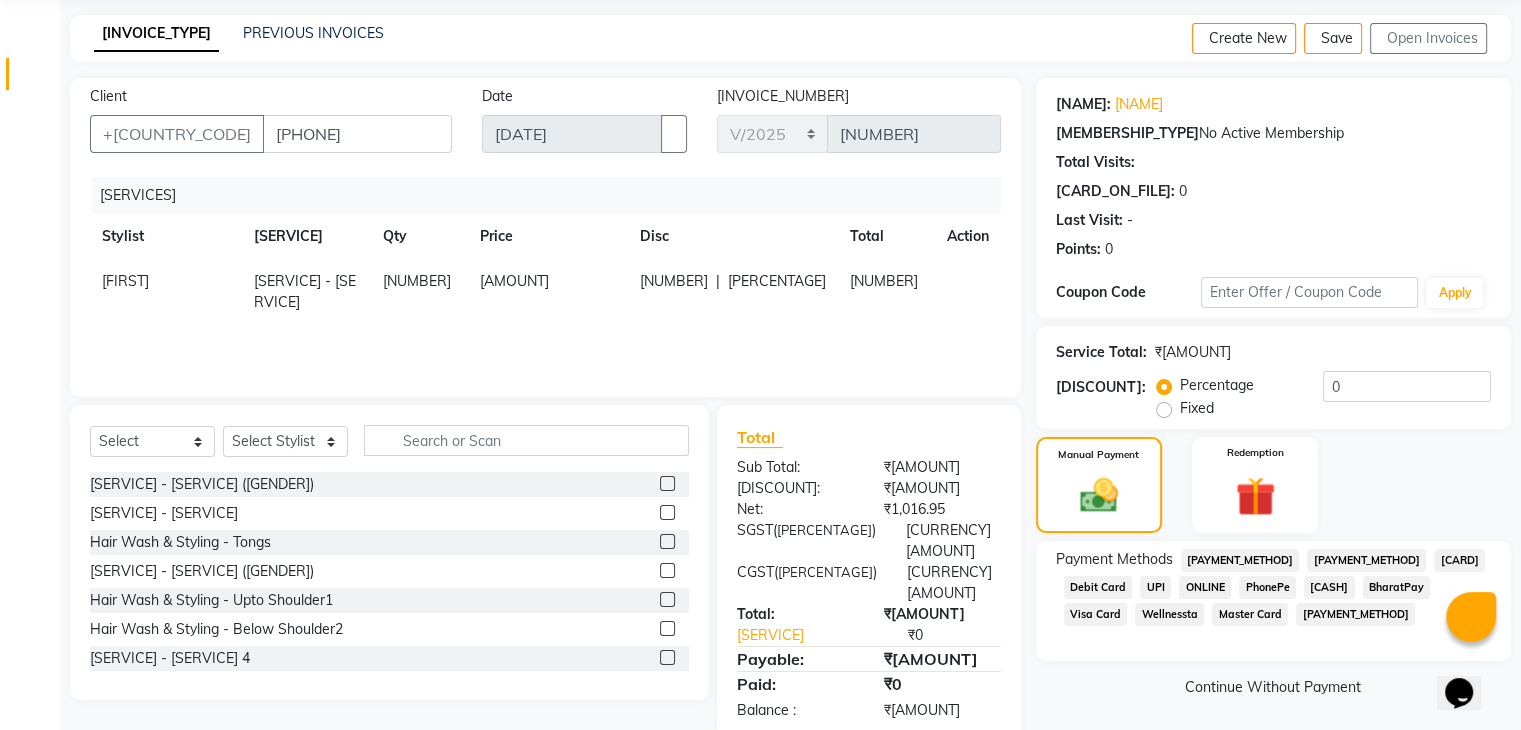click on "CASH" at bounding box center (1240, 560) 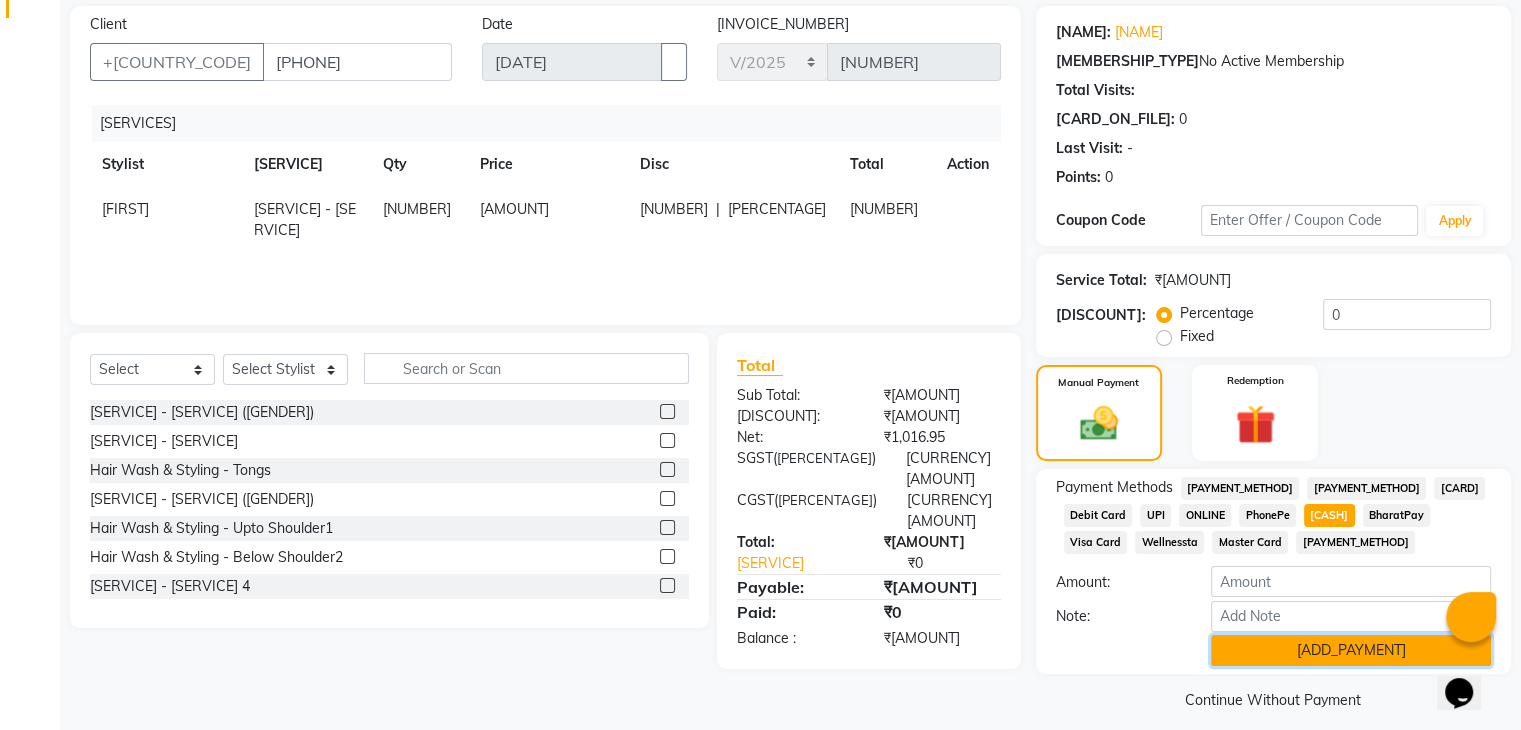 click on "Add Payment" at bounding box center (1351, 650) 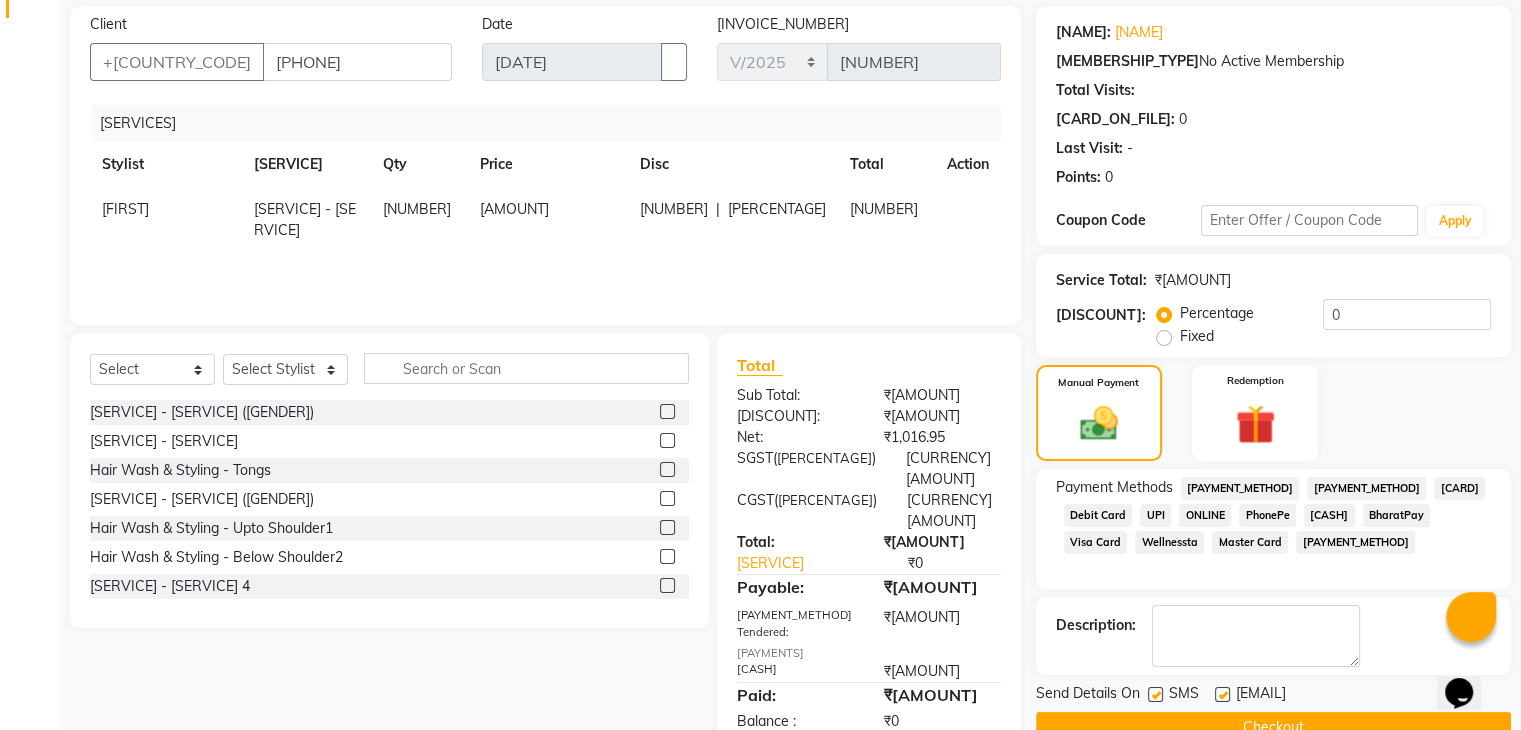 scroll, scrollTop: 171, scrollLeft: 0, axis: vertical 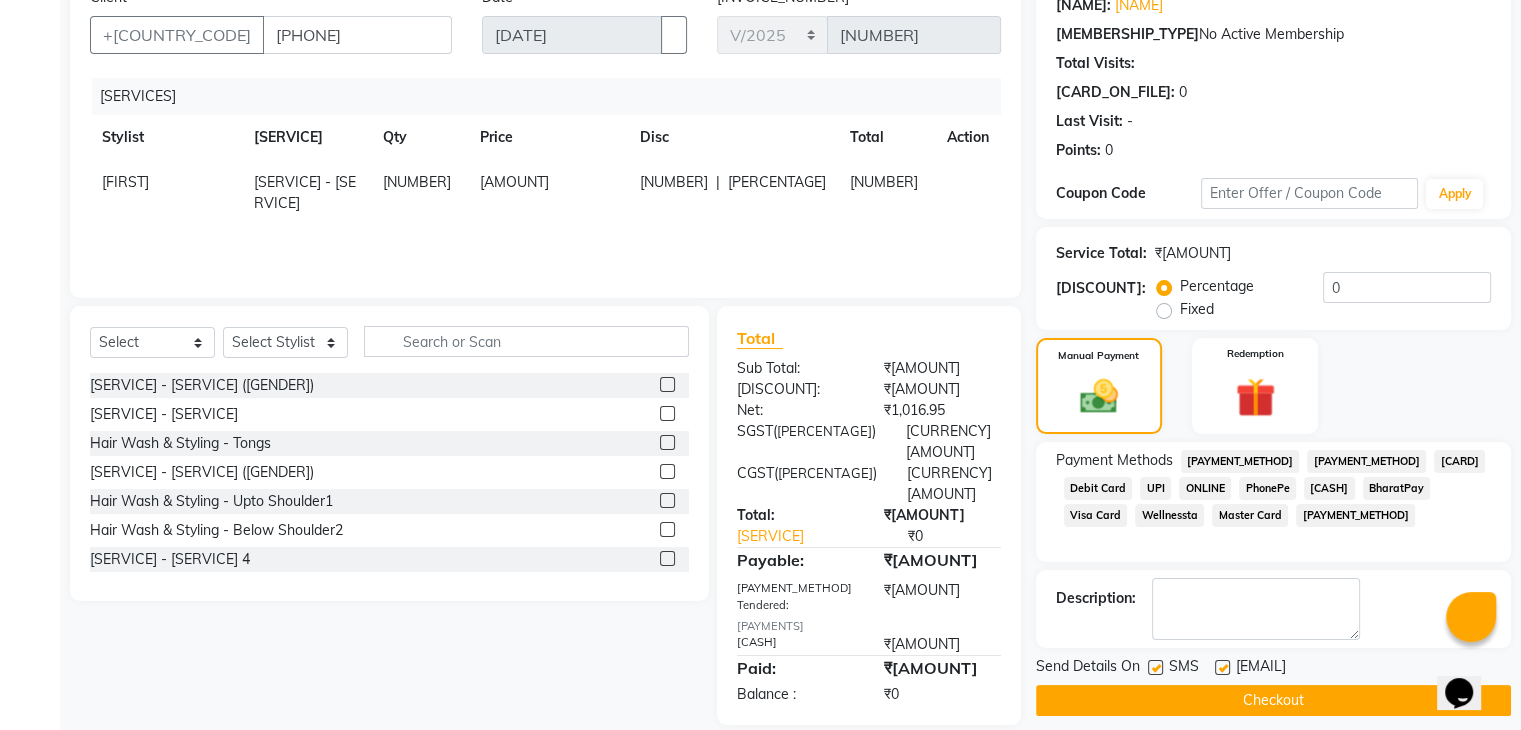 click at bounding box center [1222, 667] 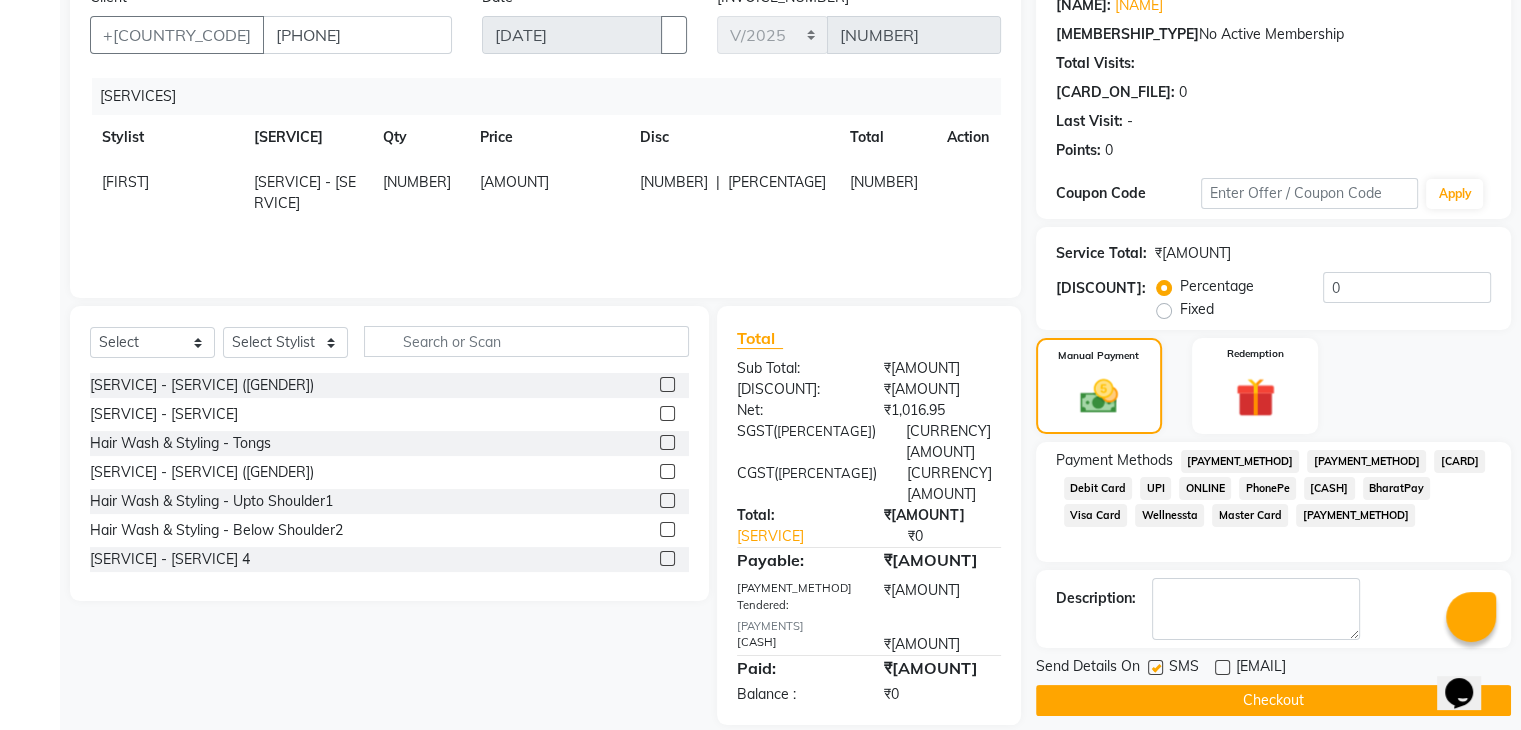 click at bounding box center [1155, 667] 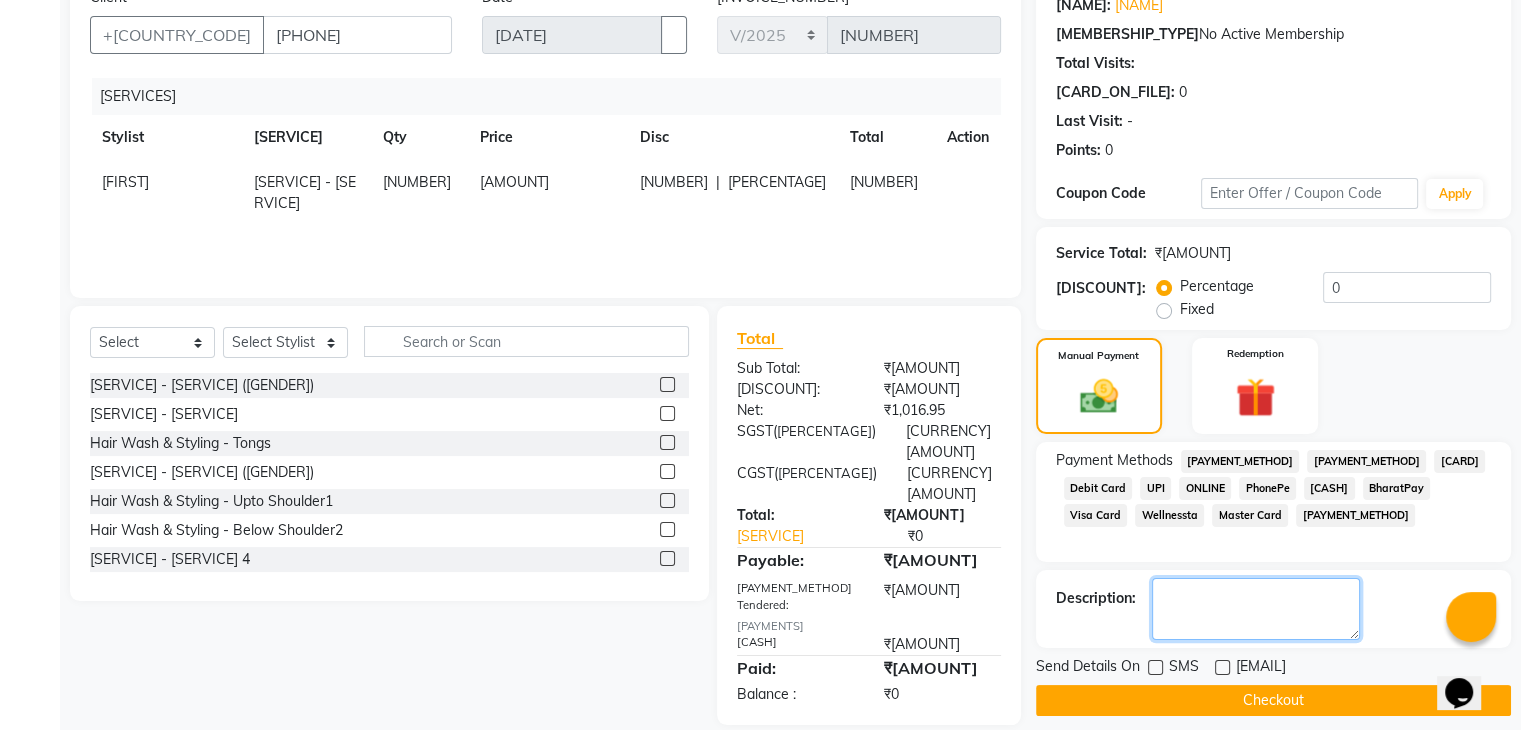 click at bounding box center [1256, 609] 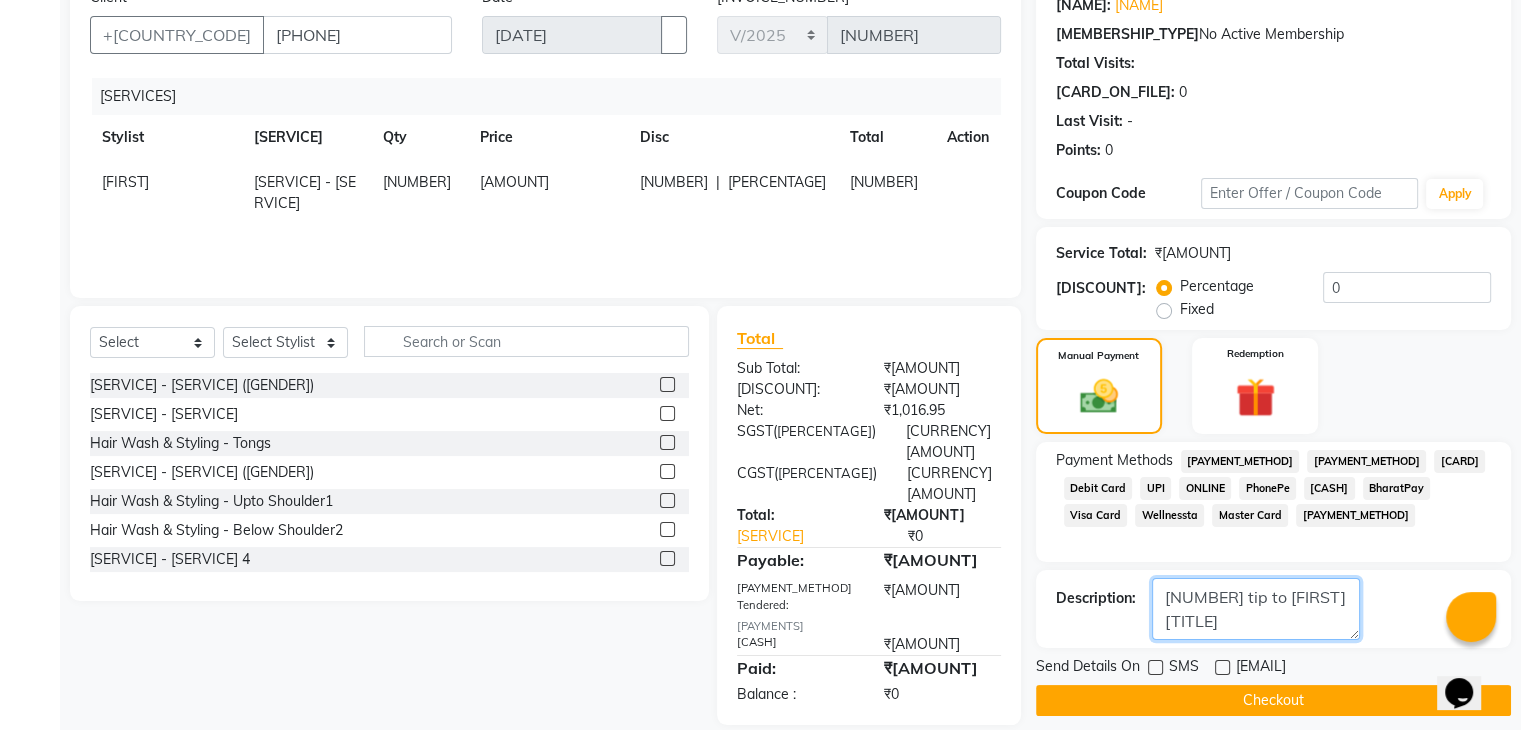 type on "300 tip to rehaan sir ji" 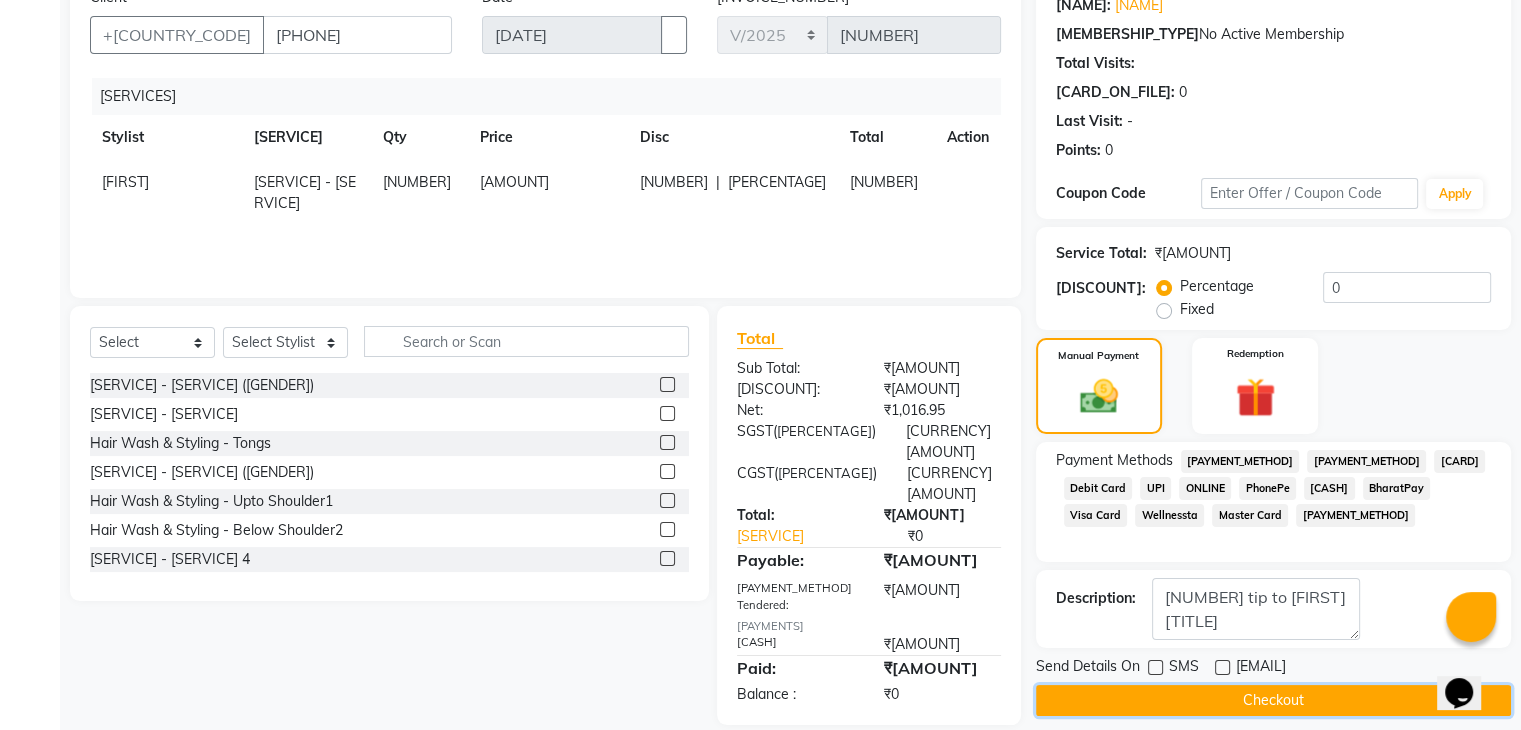 click on "Checkout" at bounding box center (1273, 700) 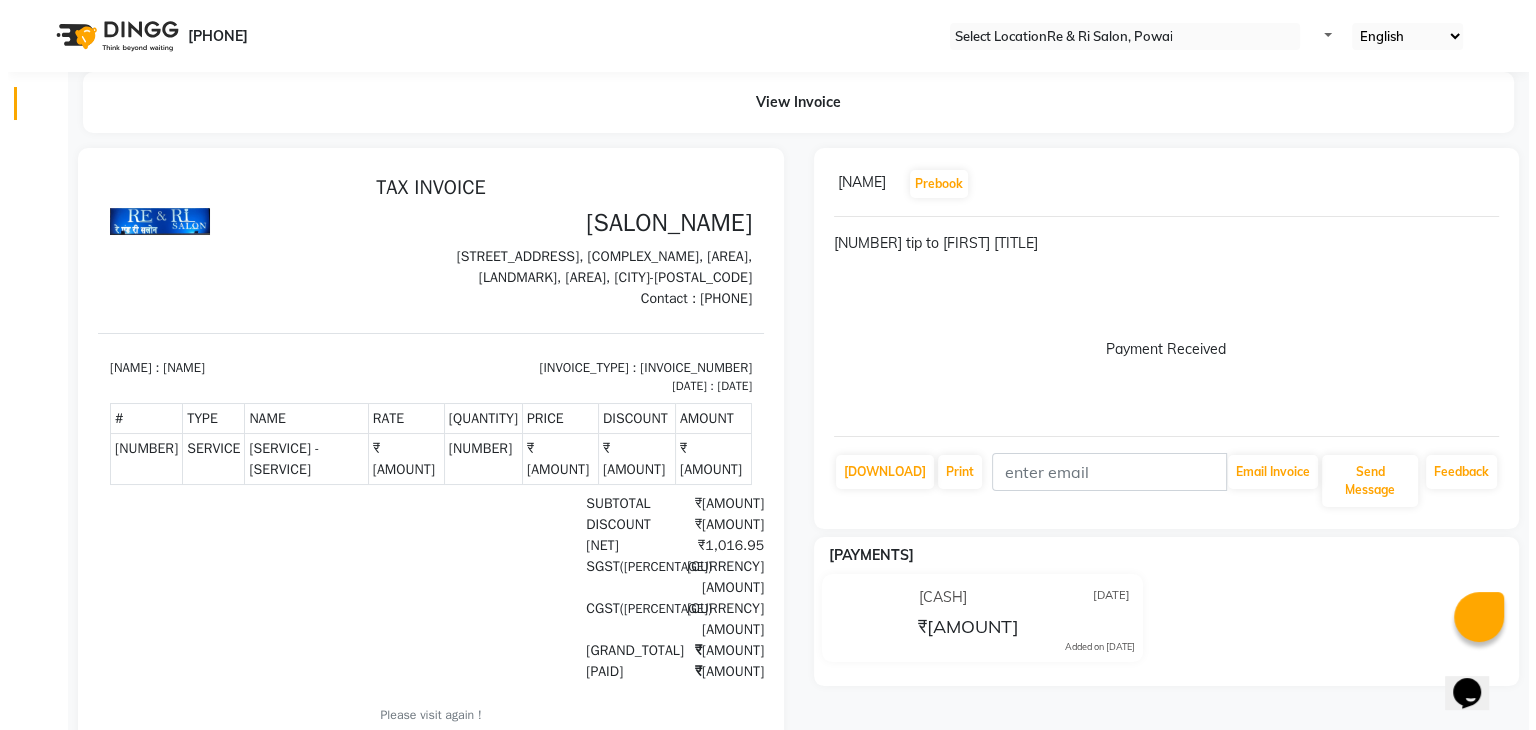 scroll, scrollTop: 0, scrollLeft: 0, axis: both 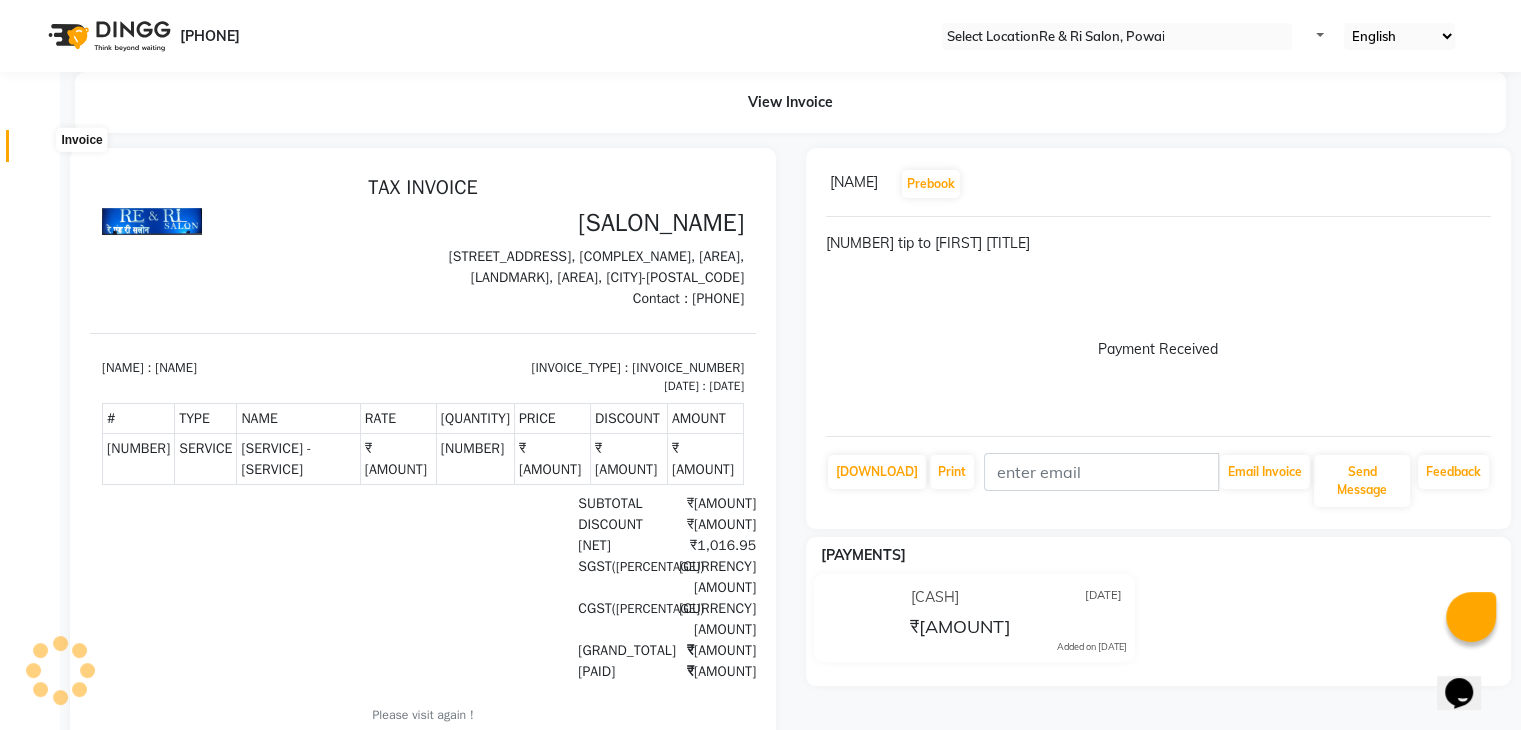 click at bounding box center [38, 151] 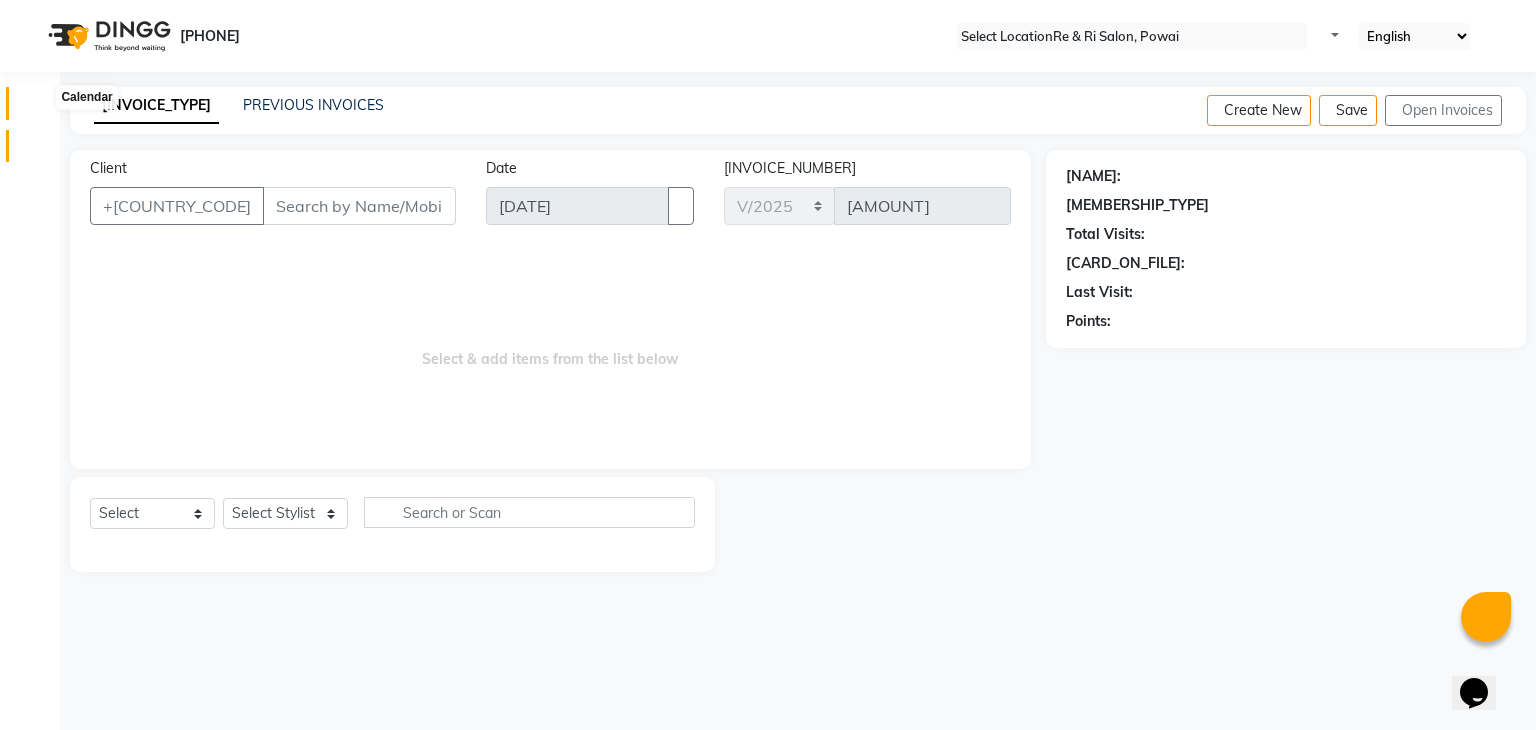 click at bounding box center (38, 108) 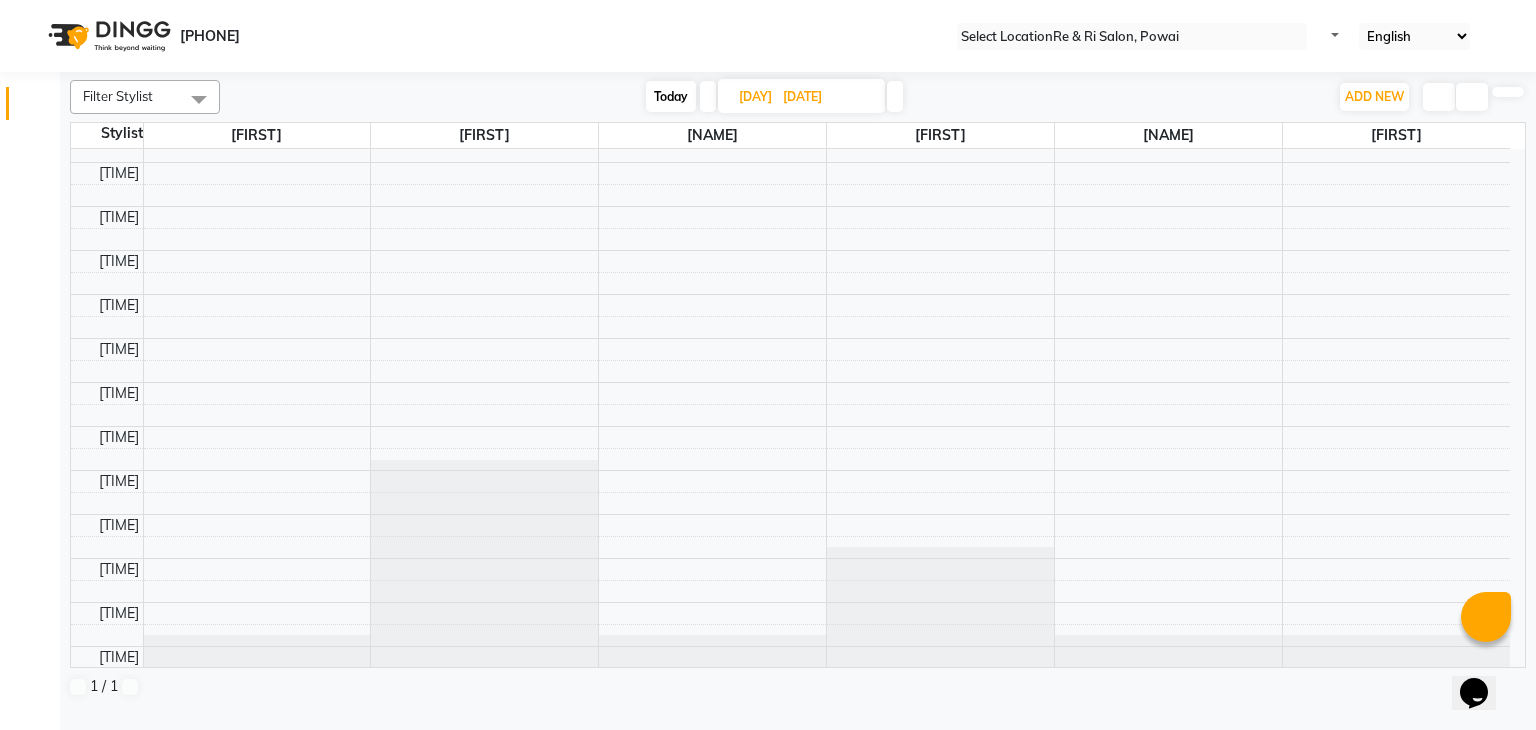 scroll, scrollTop: 832, scrollLeft: 0, axis: vertical 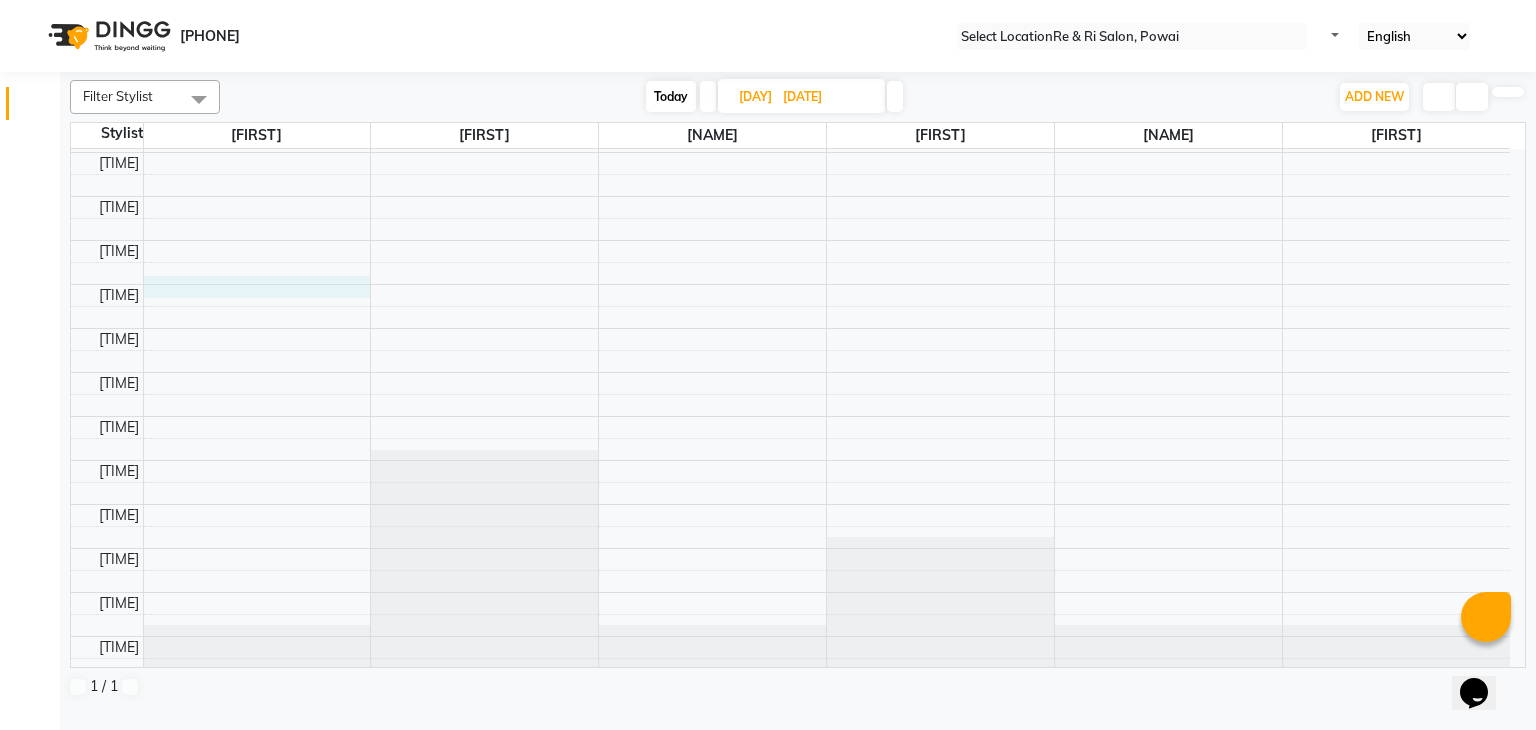 click on "[TIME] [TIME] [TIME] [TIME] [TIME] [TIME] [TIME] [TIME] [TIME] [TIME] [TIME] [TIME] [TIME] [TIME] [TIME] [TIME] [TIME] [TIME] [TIME] [TIME] [TIME] [TIME] [TIME] [TIME] [TIME] [TIME] [TIME] [TIME] [TIME] [TIME] [TIME]" at bounding box center (790, 20) 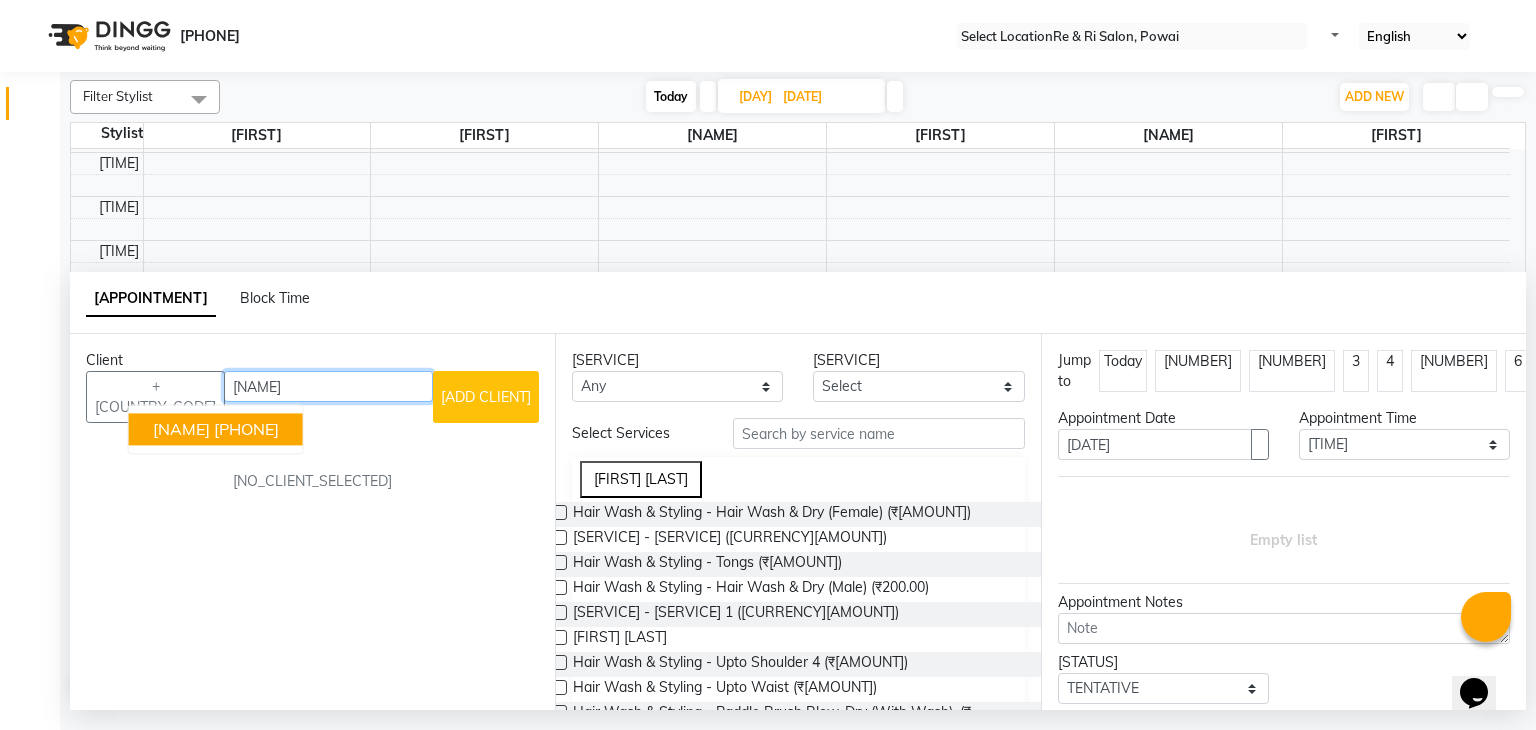 click on "98******61" at bounding box center (246, 430) 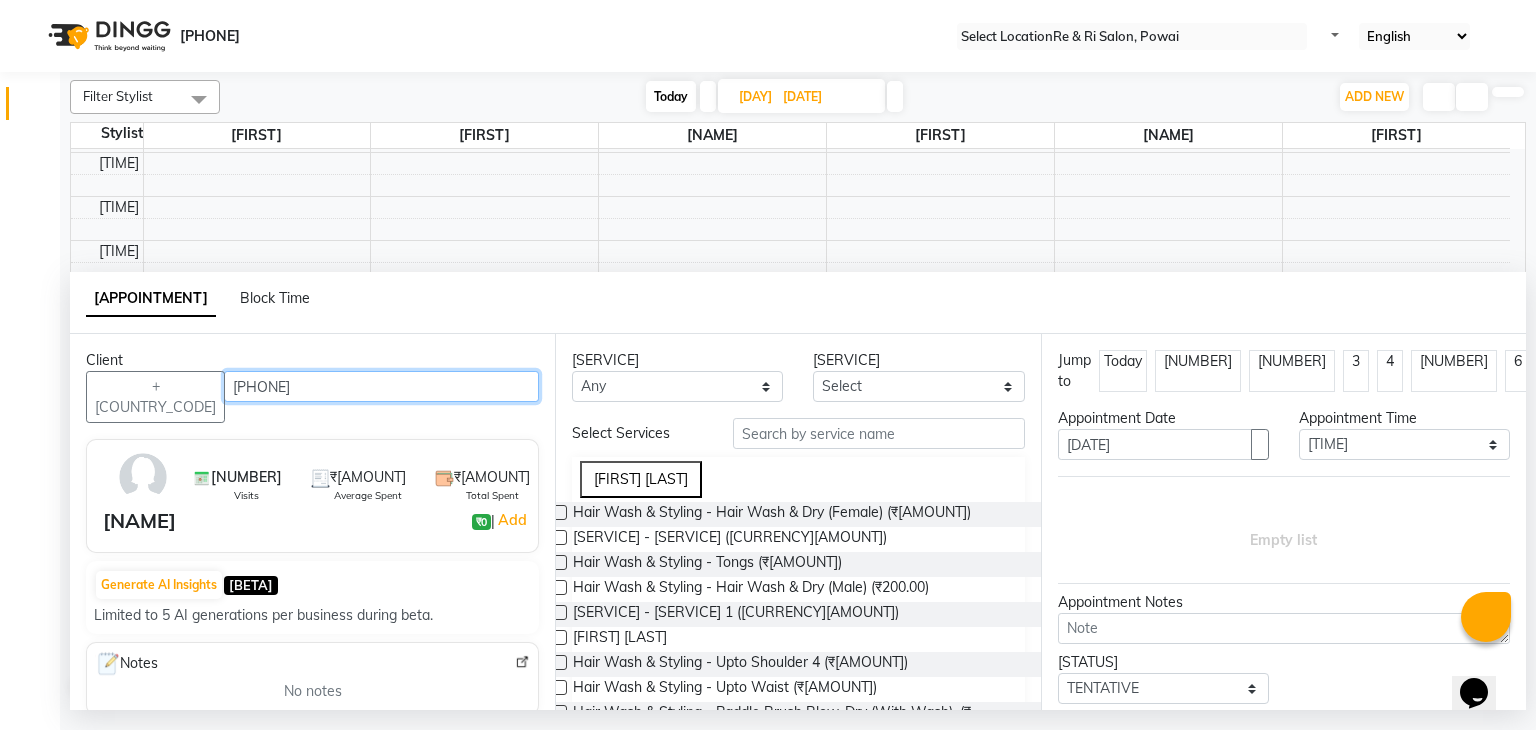type on "98******61" 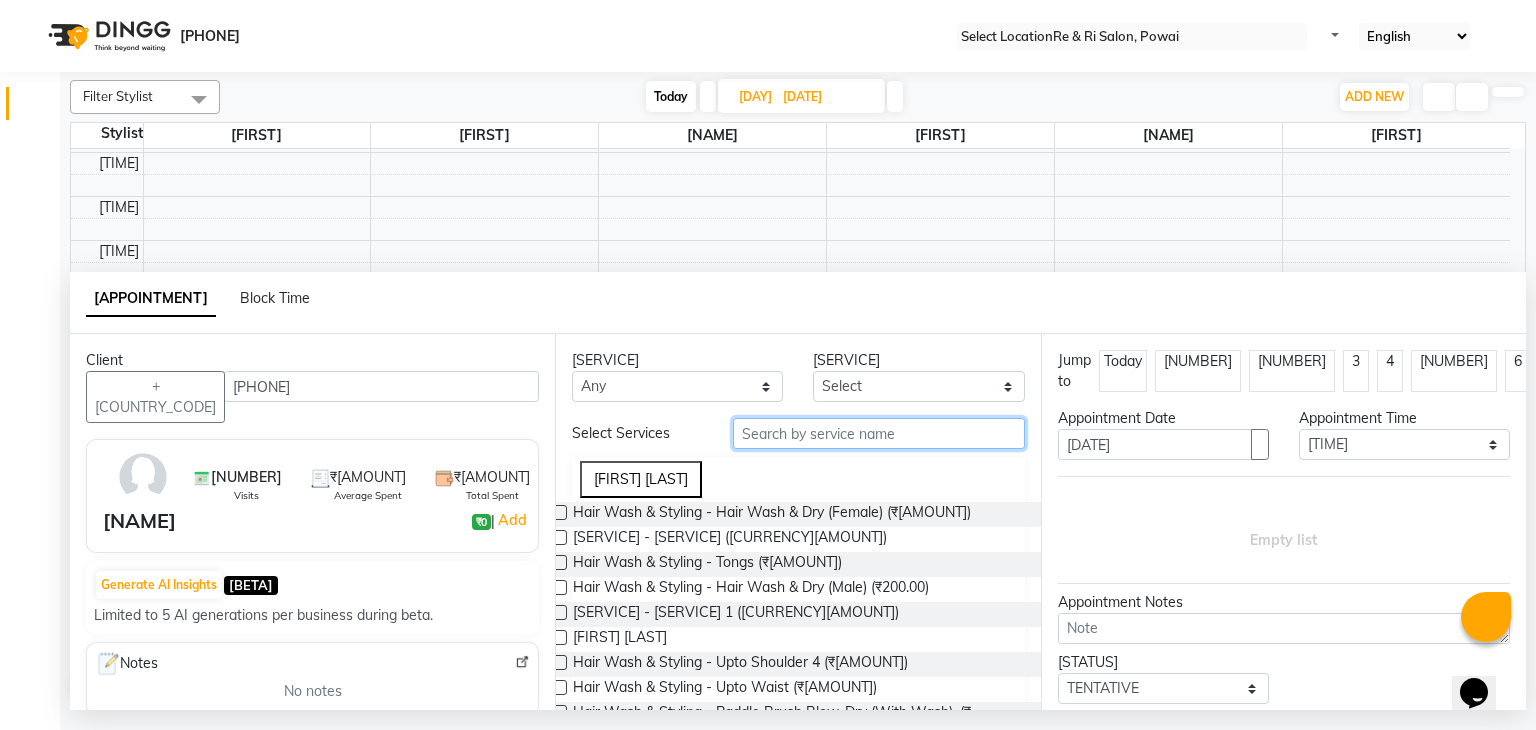click at bounding box center [879, 433] 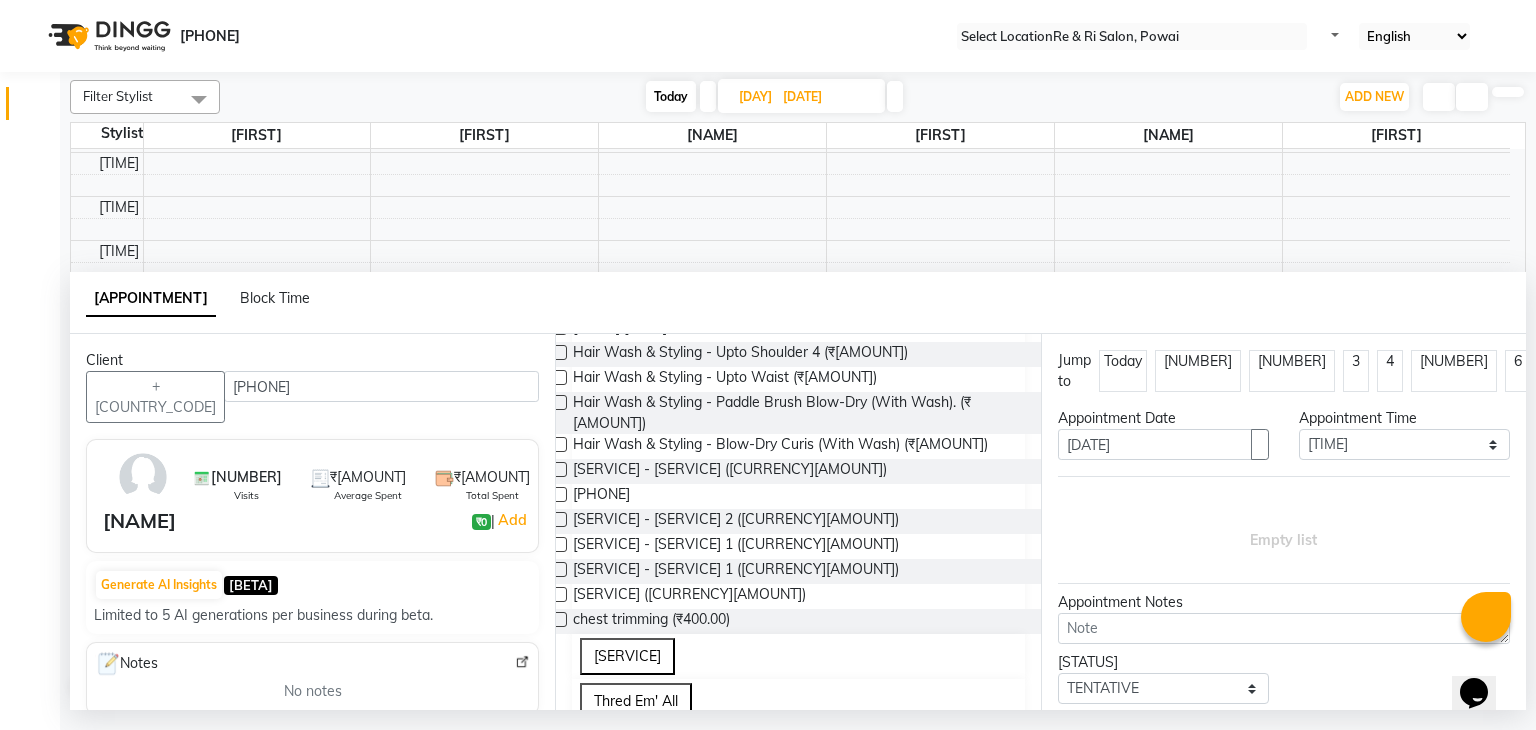 scroll, scrollTop: 311, scrollLeft: 0, axis: vertical 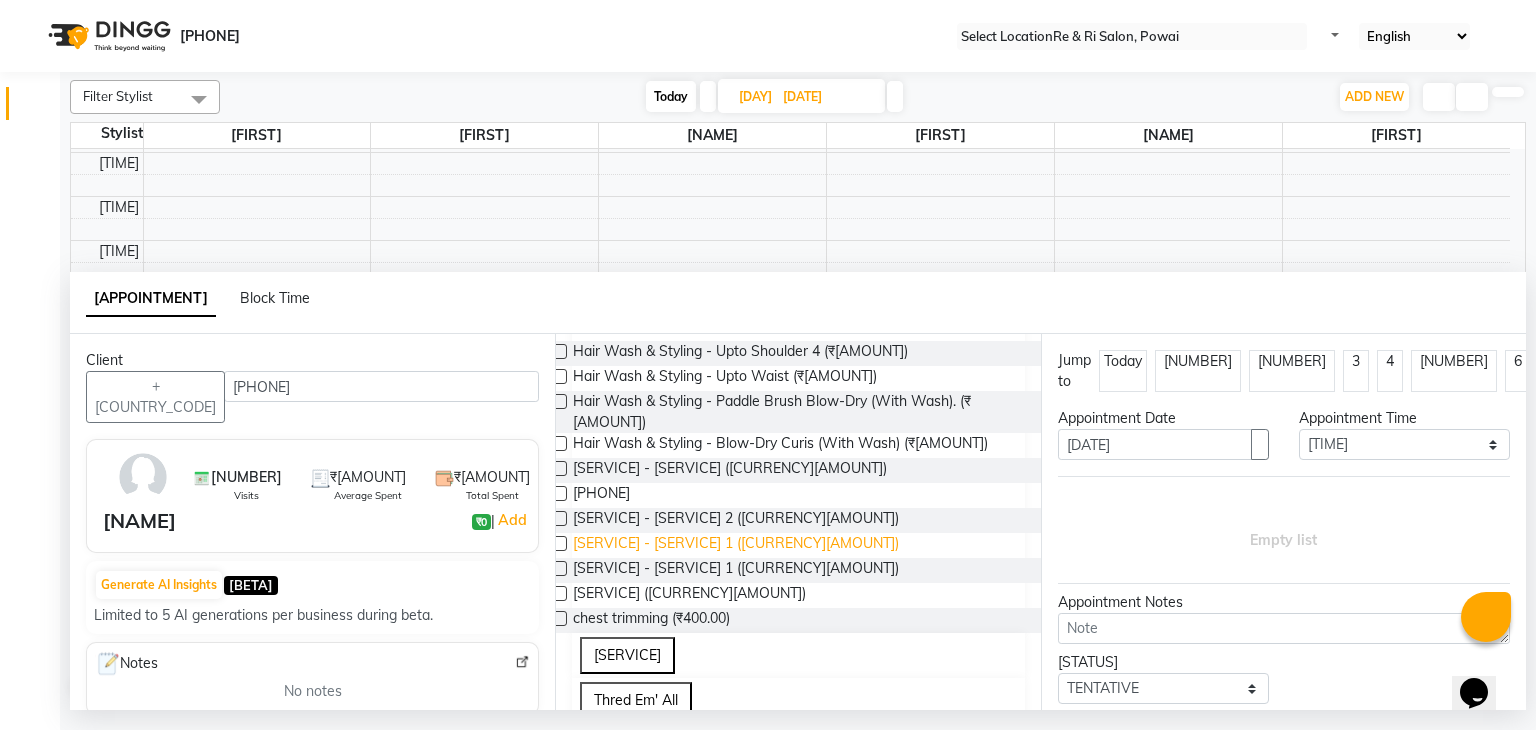 click on "Hair Wash & Styling - Below Shoulder 1 (₹1,200.00)" at bounding box center [772, 203] 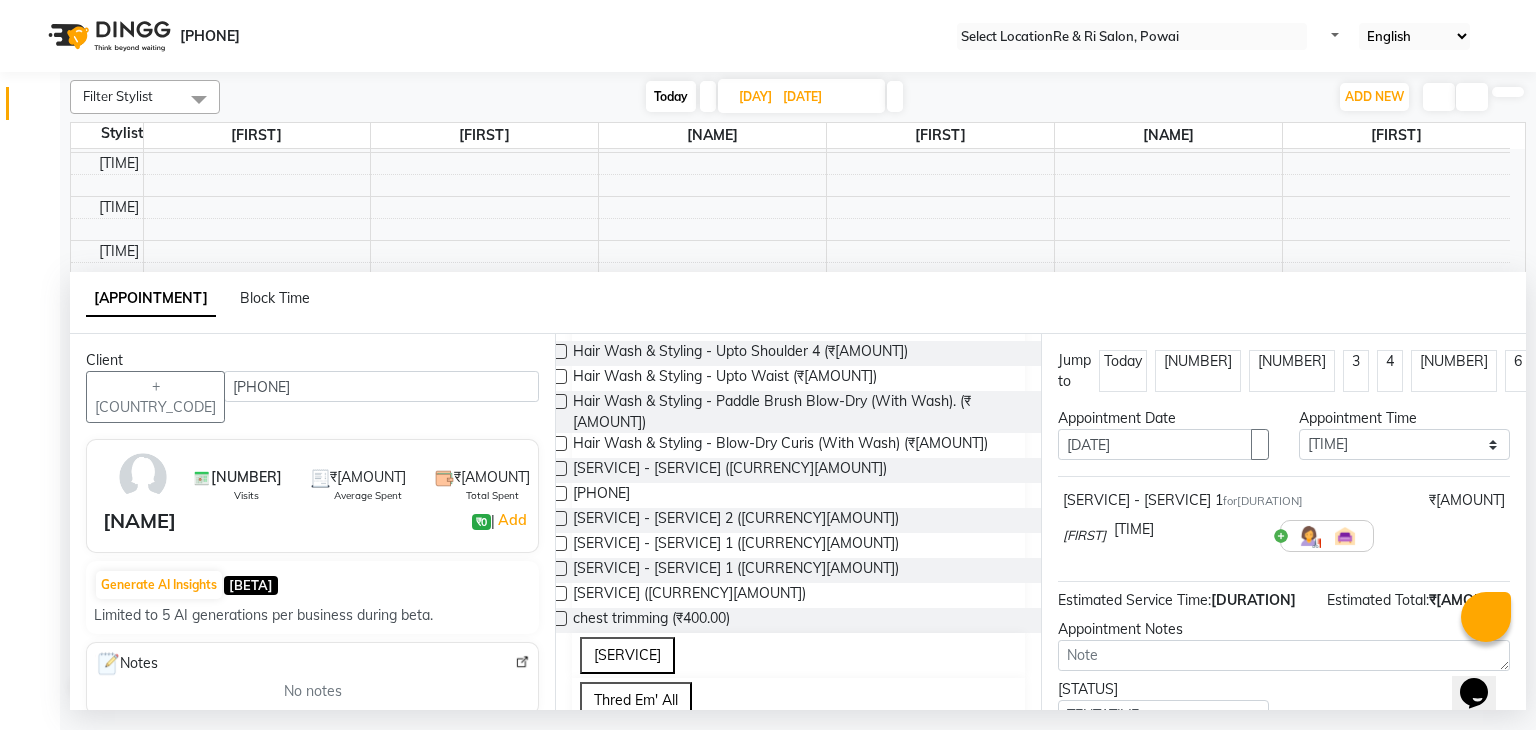 scroll, scrollTop: 130, scrollLeft: 0, axis: vertical 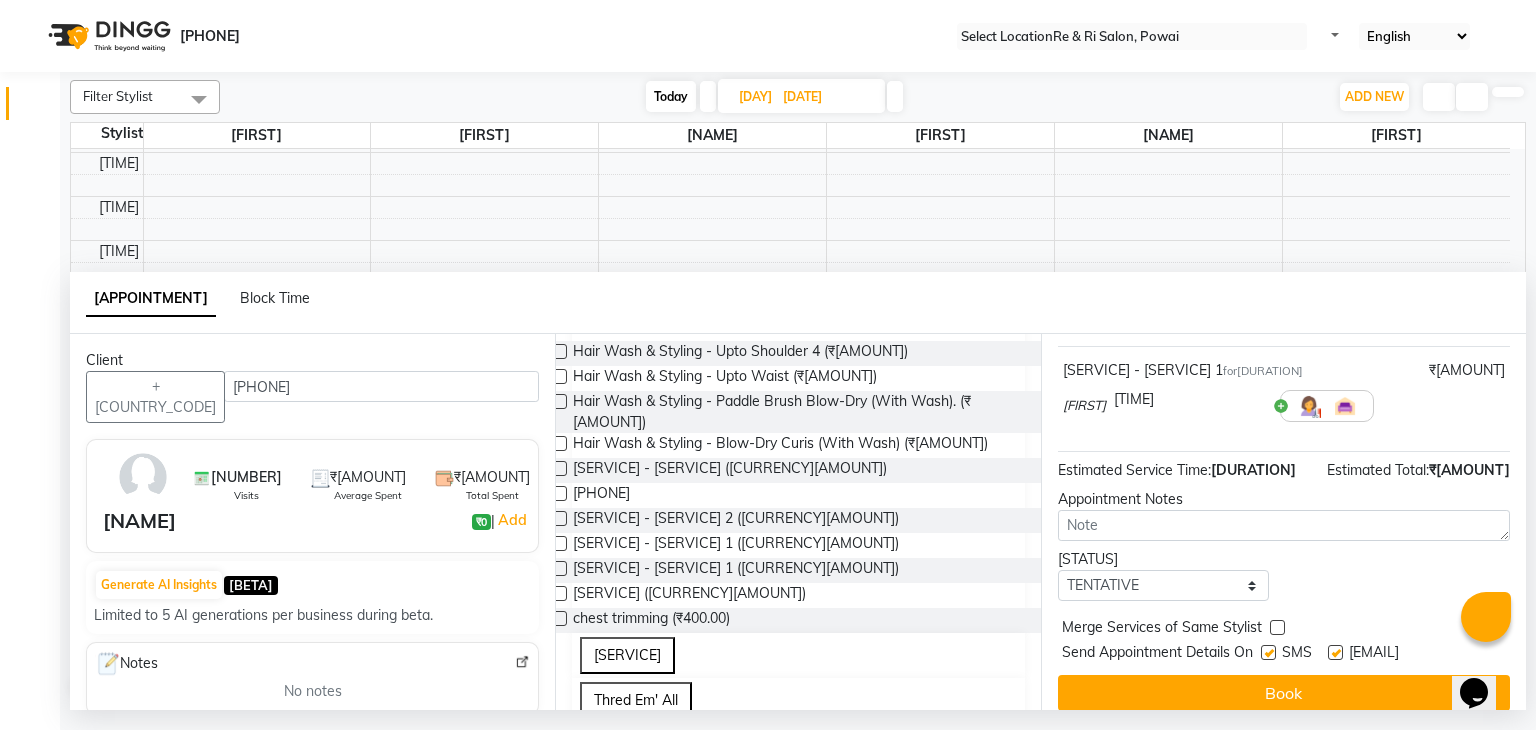 click at bounding box center (1268, 652) 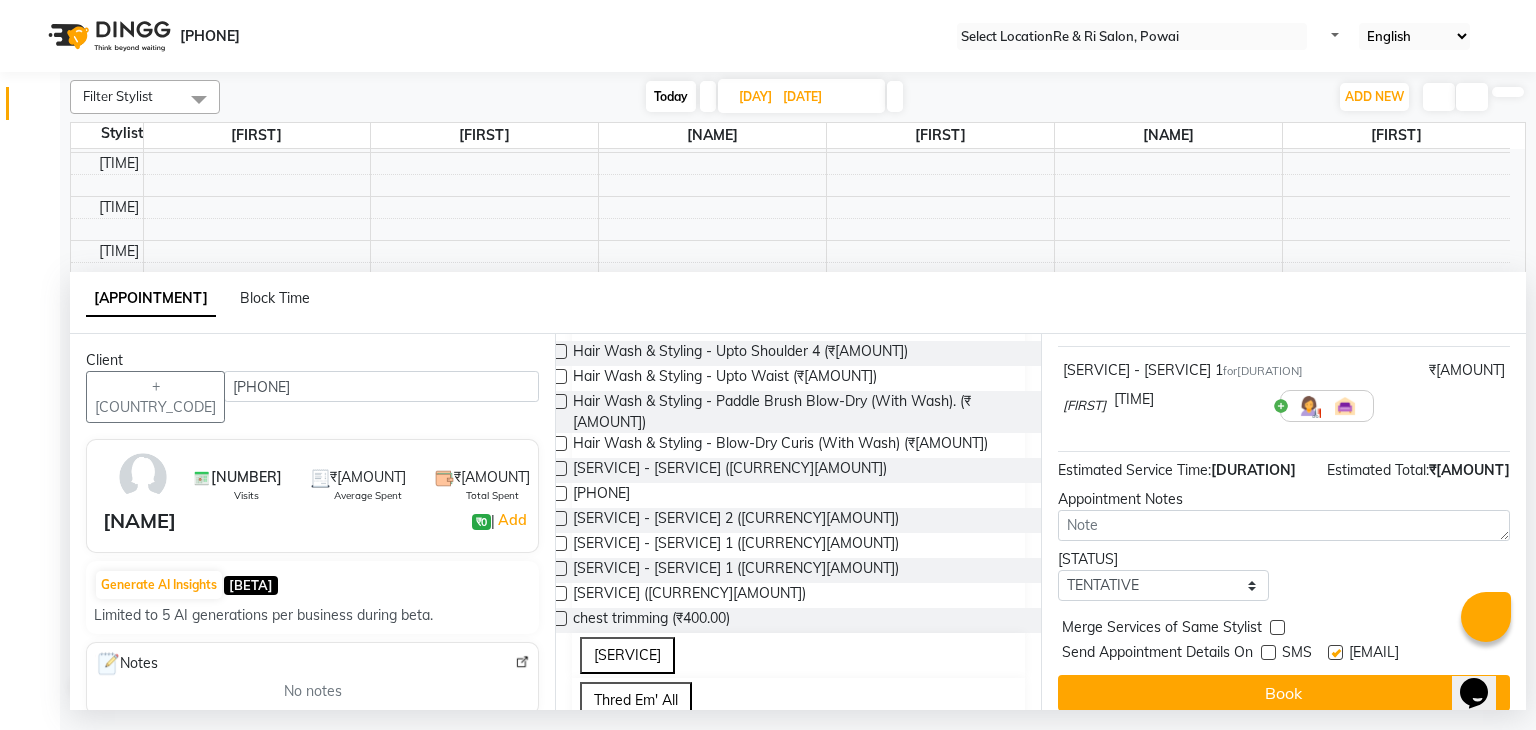 click at bounding box center (1335, 652) 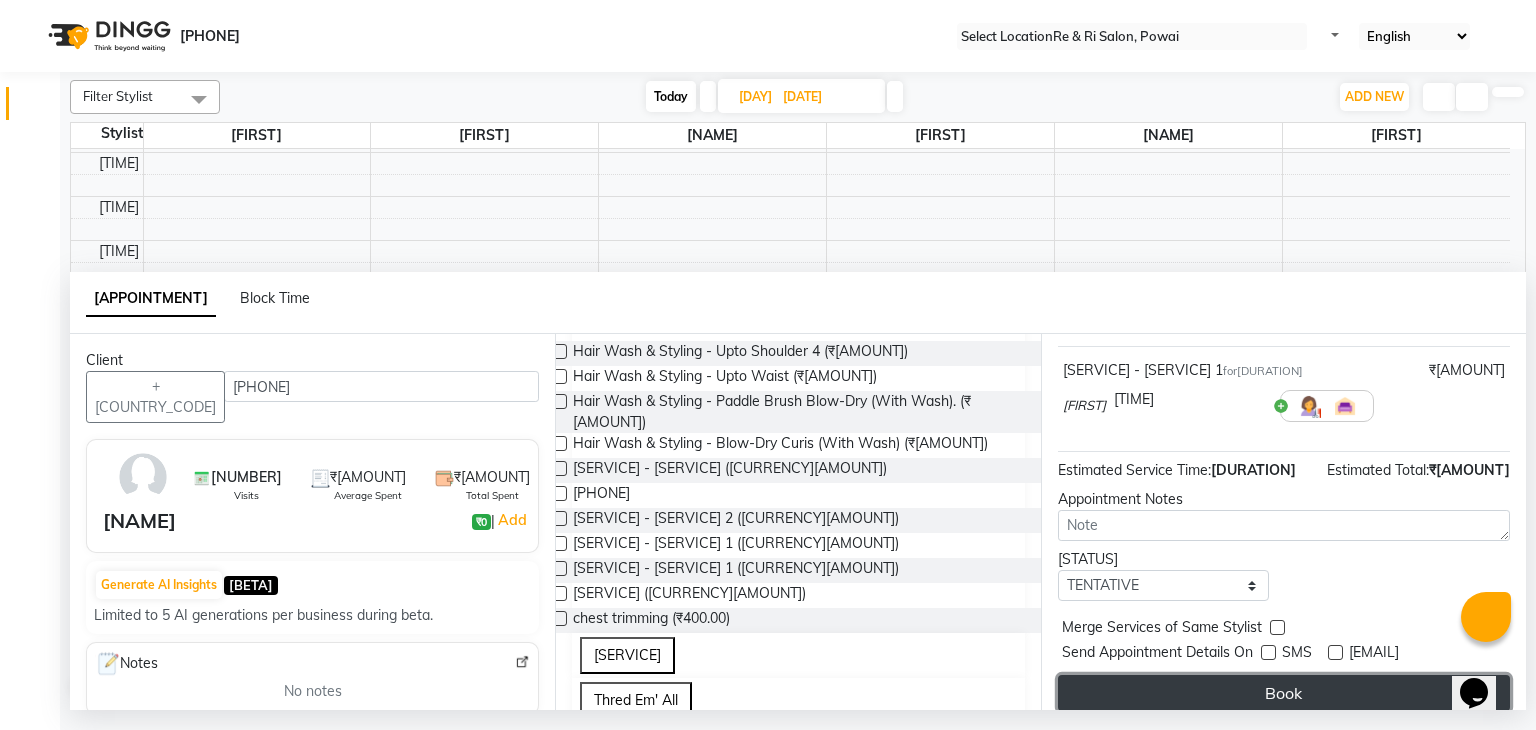 click on "Book" at bounding box center [1284, 693] 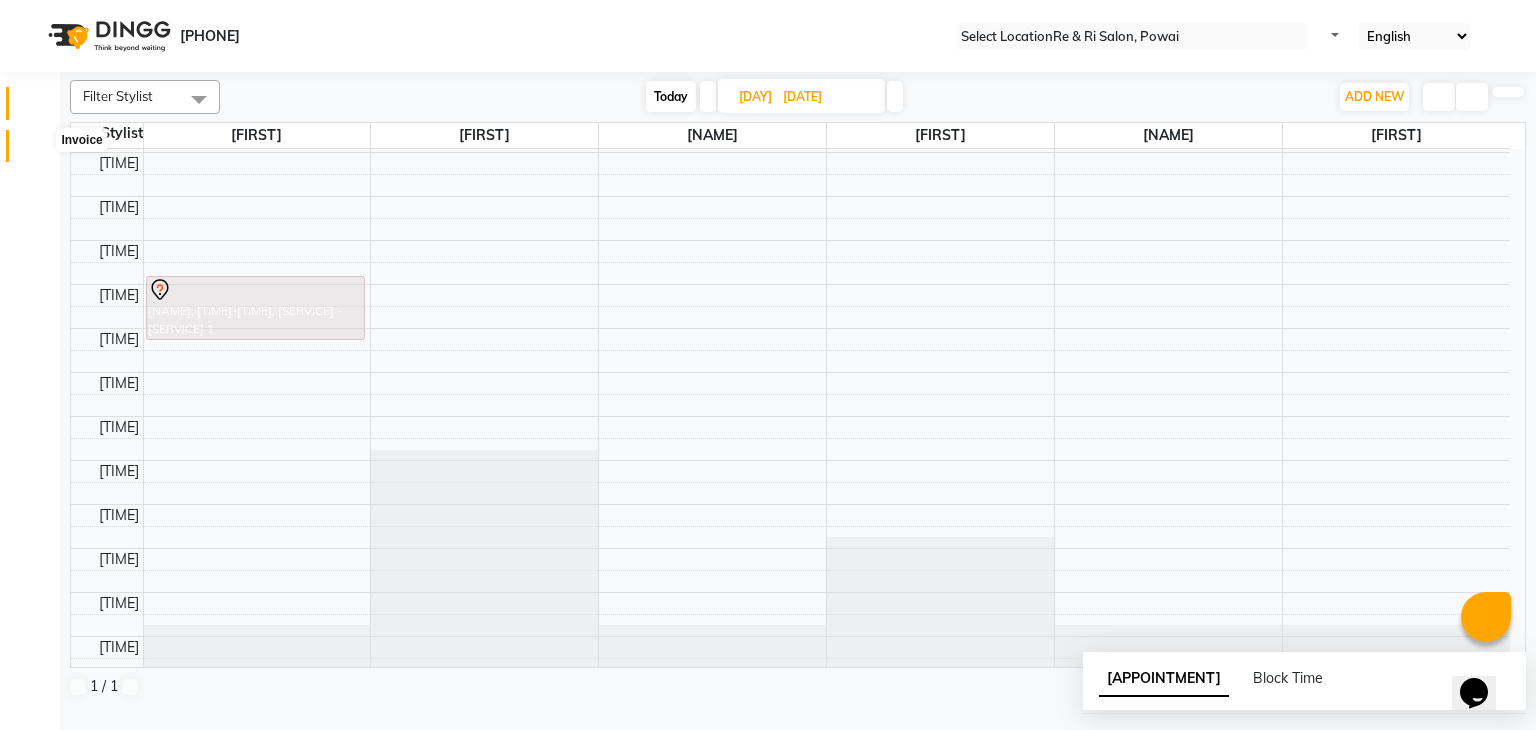 click at bounding box center (37, 151) 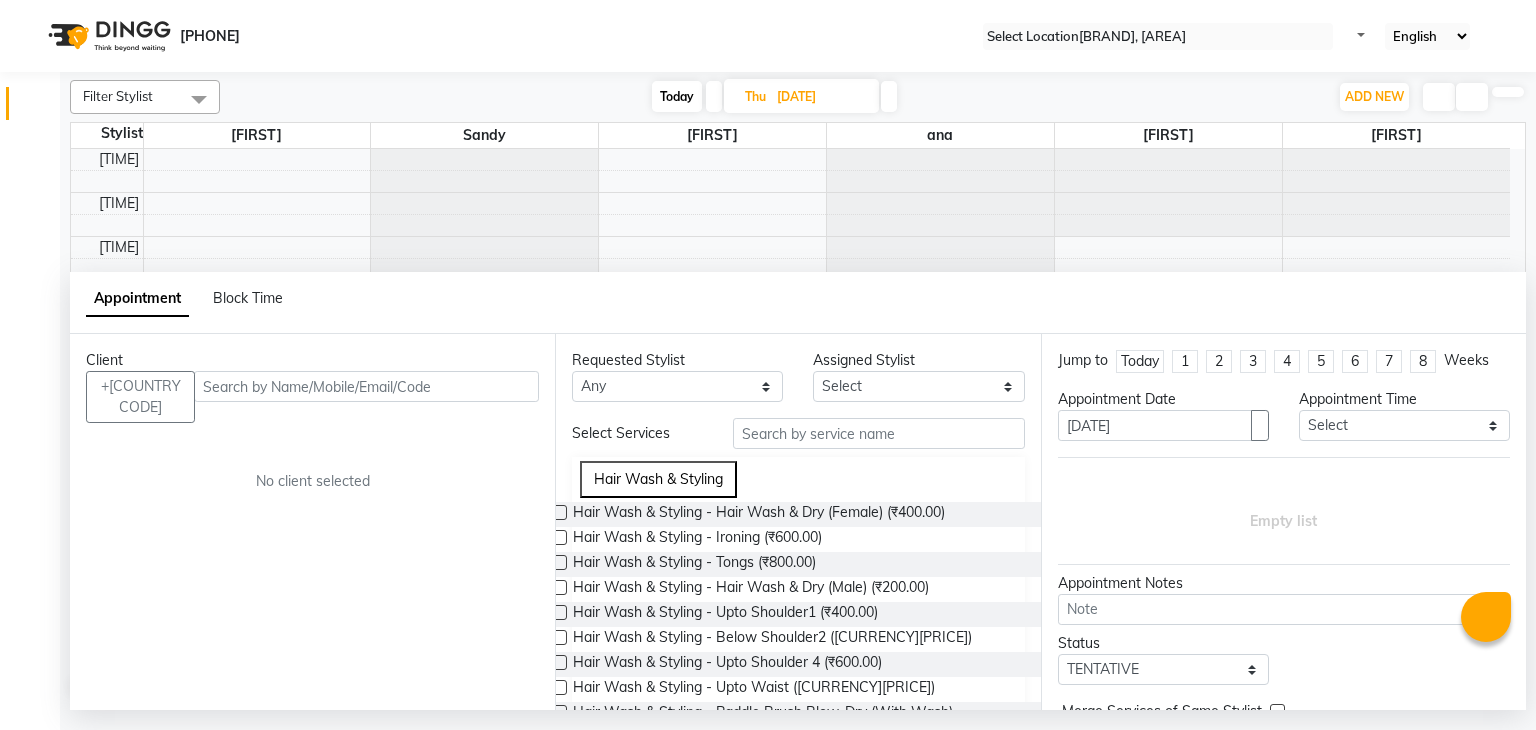 scroll, scrollTop: 0, scrollLeft: 0, axis: both 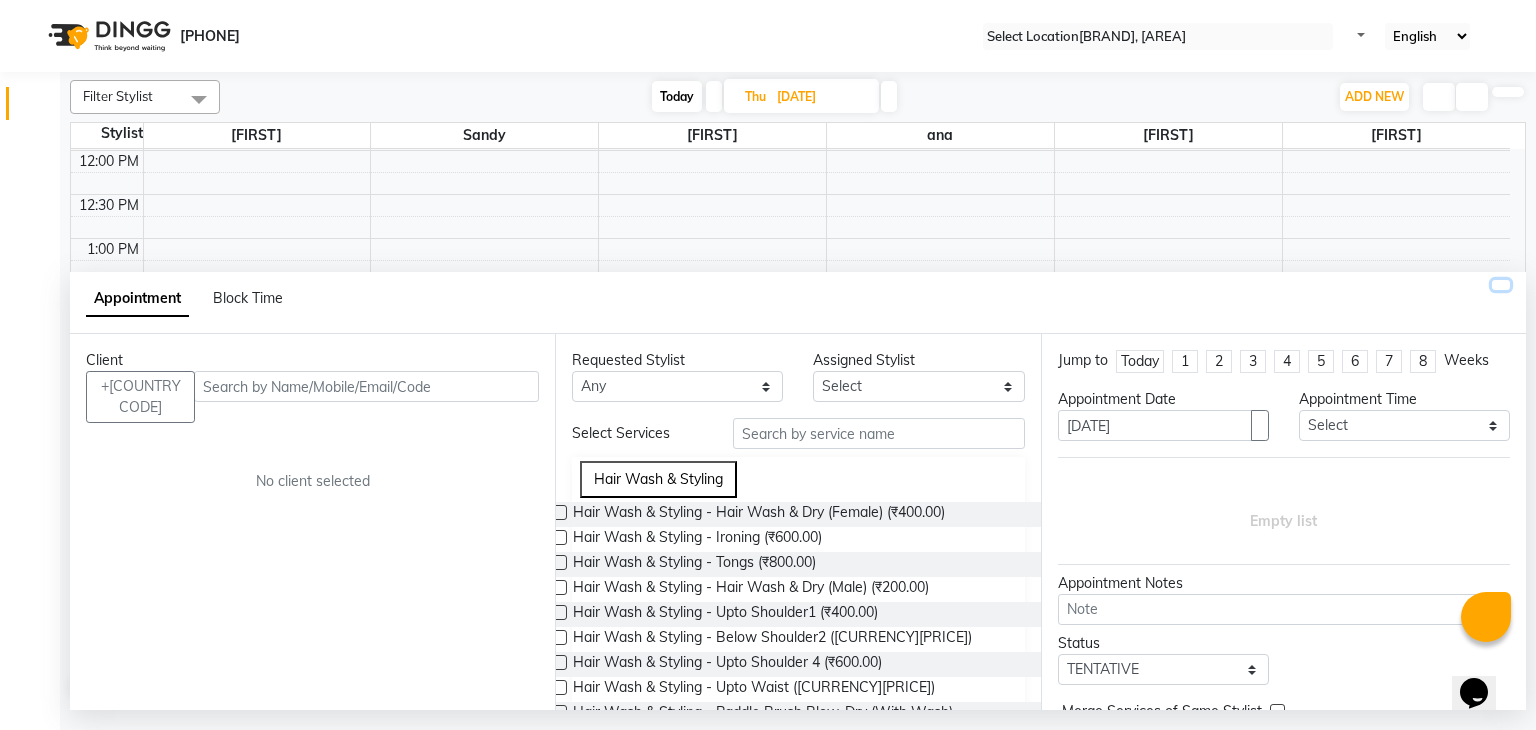 click at bounding box center (1501, 285) 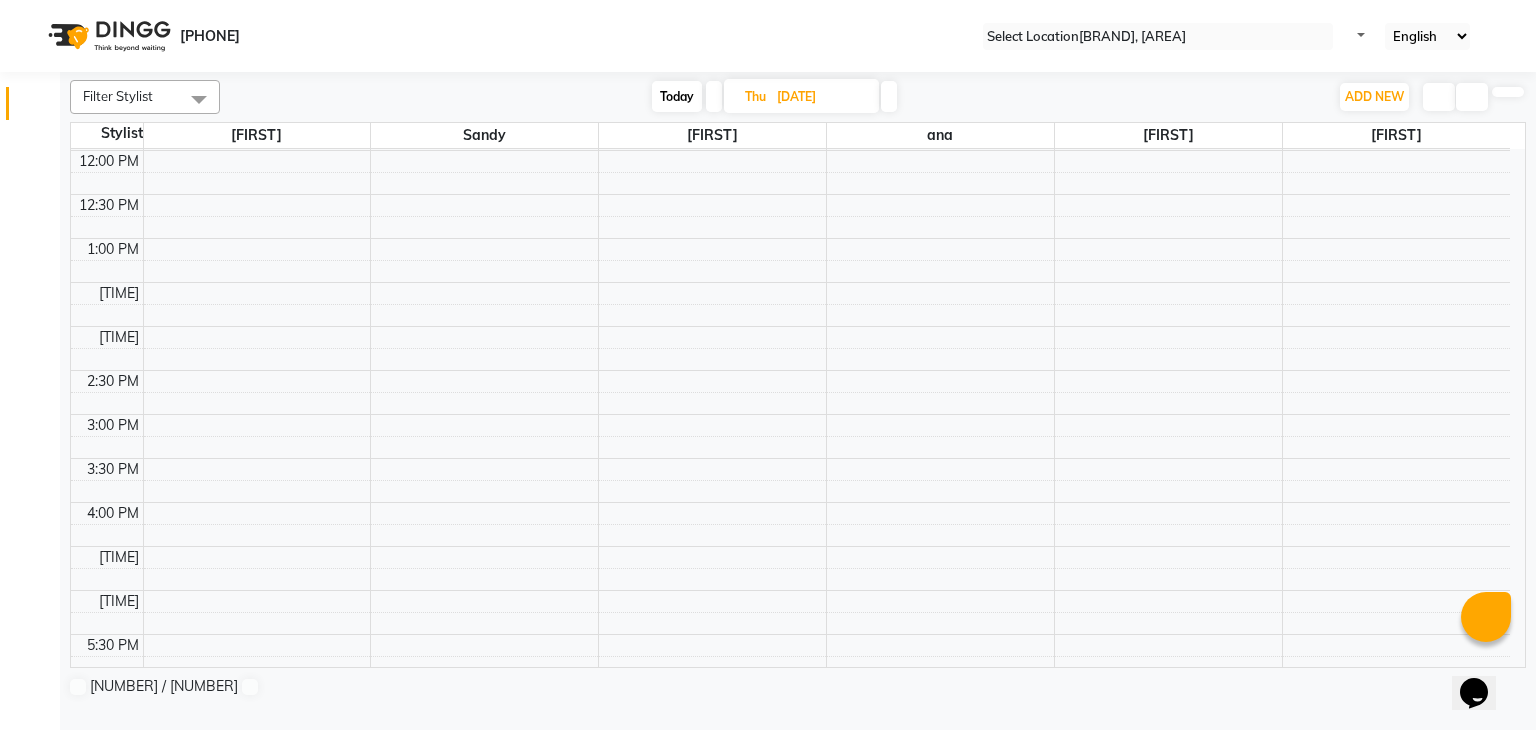 click on "Today" at bounding box center (677, 96) 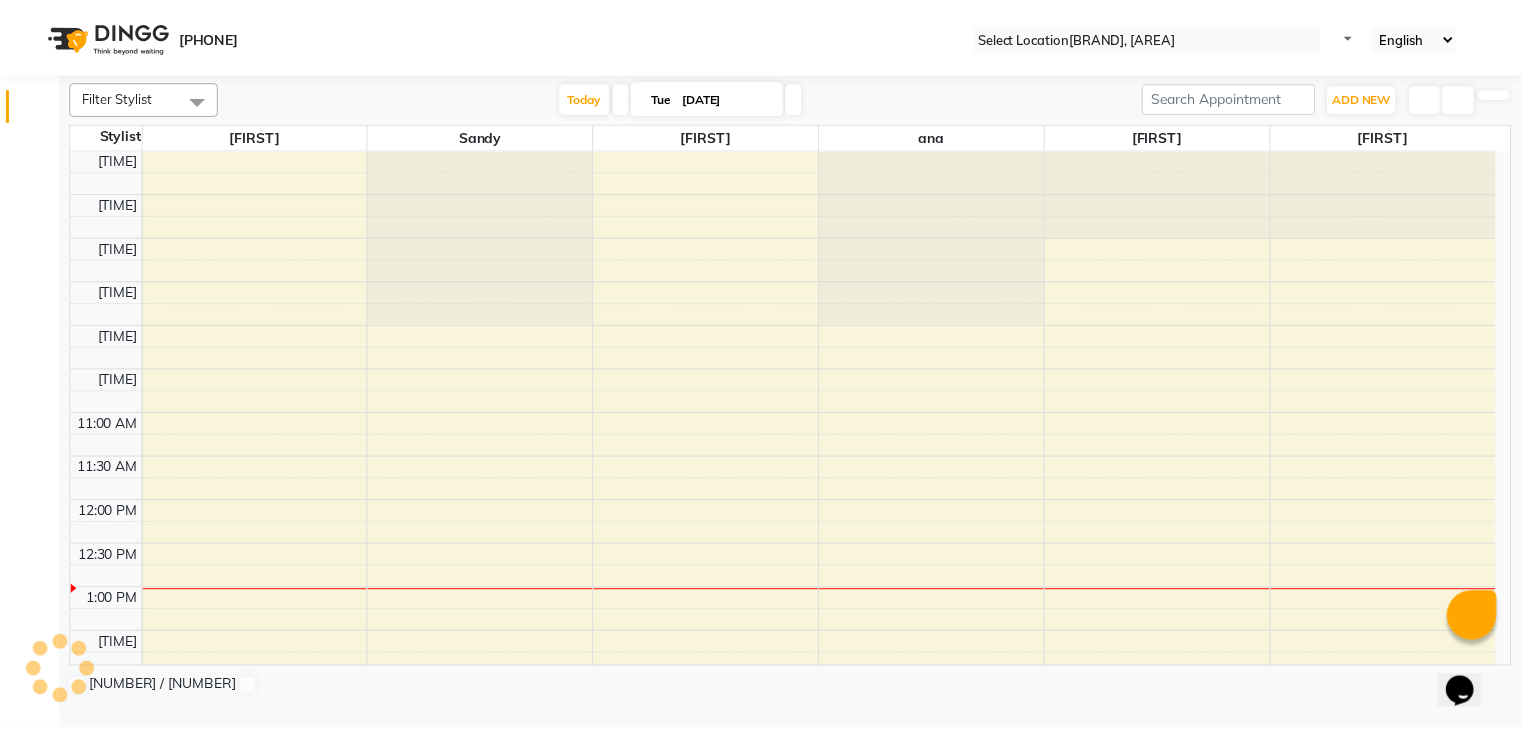 scroll, scrollTop: 436, scrollLeft: 0, axis: vertical 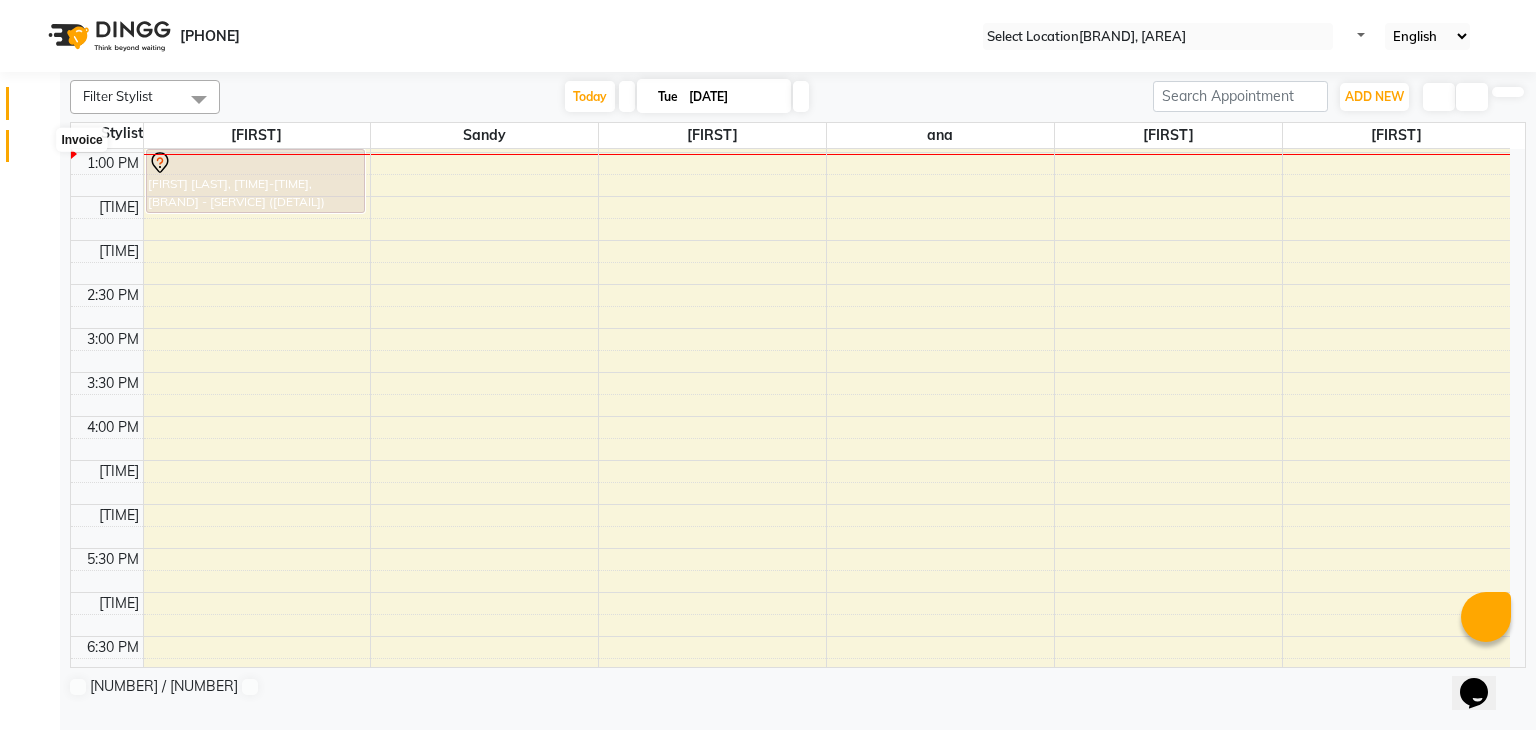 click at bounding box center (38, 151) 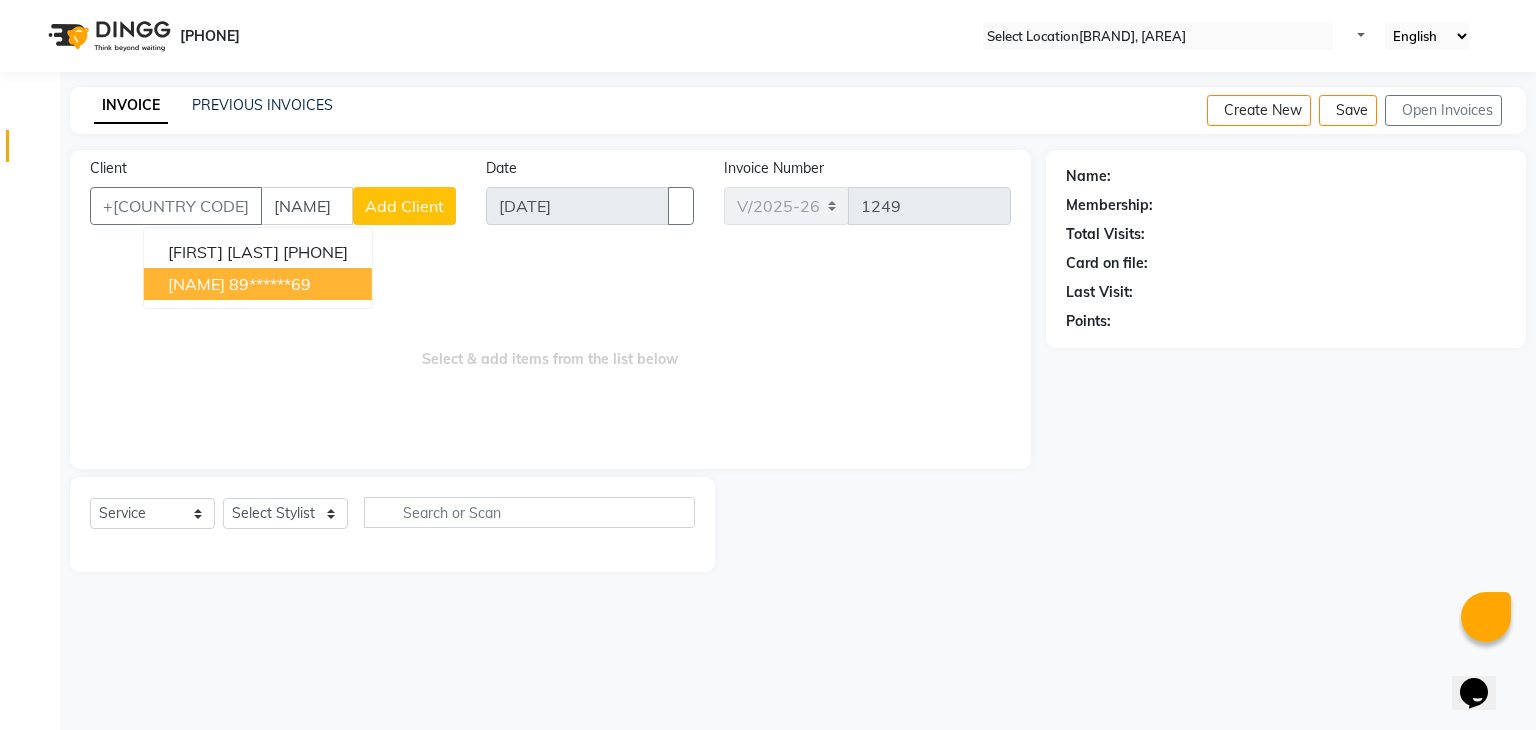 click on "vaibhav wankhede" at bounding box center [196, 284] 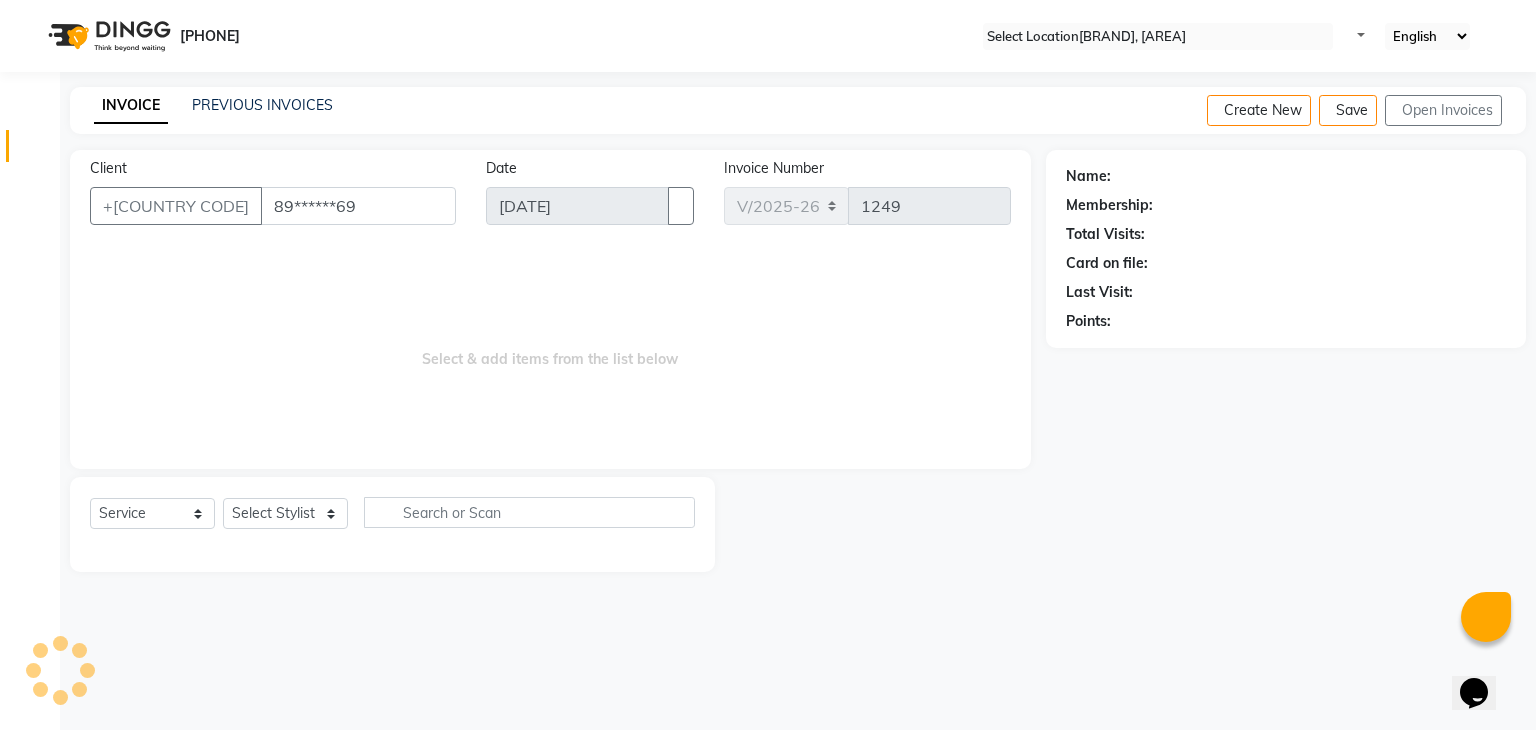 type on "89******69" 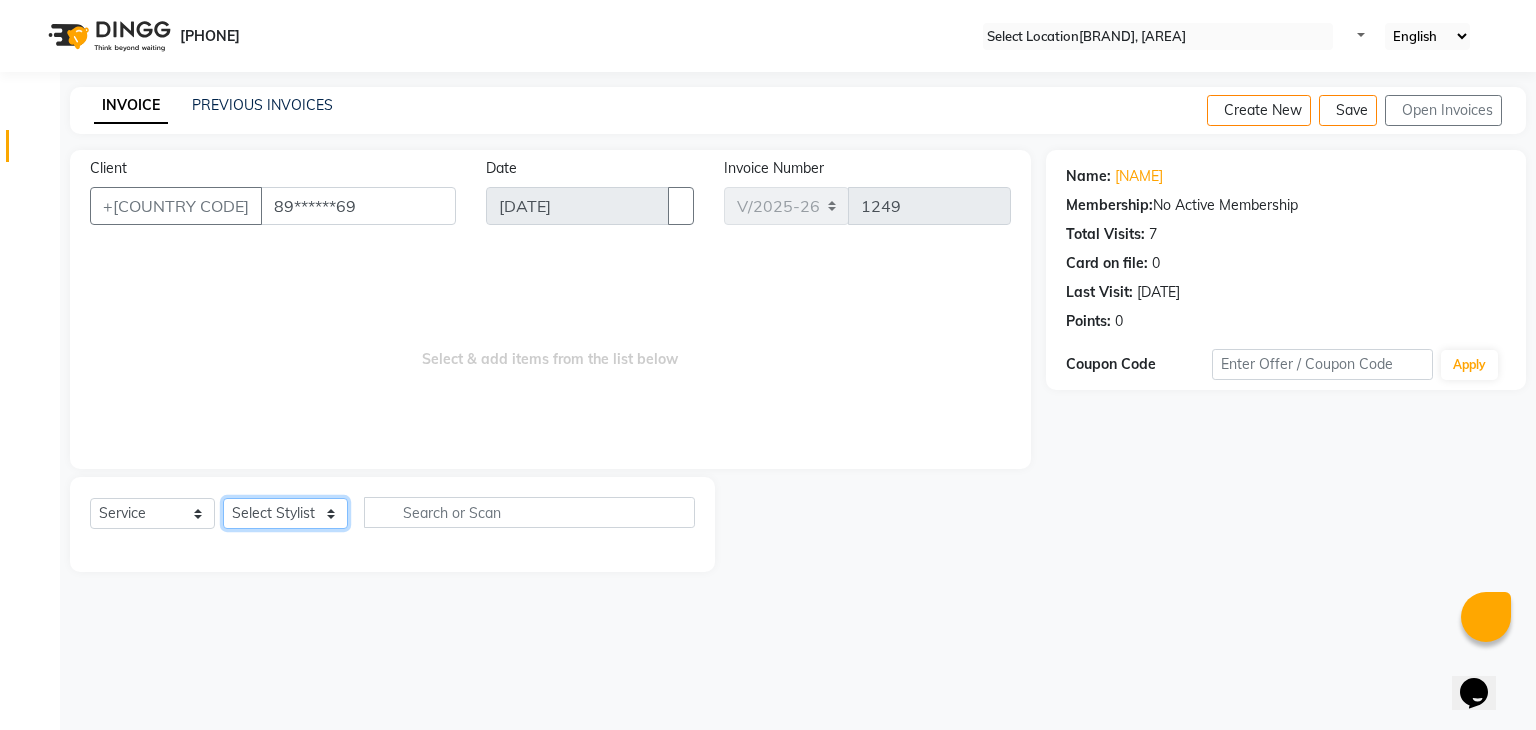click on "Select Stylist [NAME] ana [NAME] [NAME] [NAME] [NAME] [NAME]" at bounding box center [285, 513] 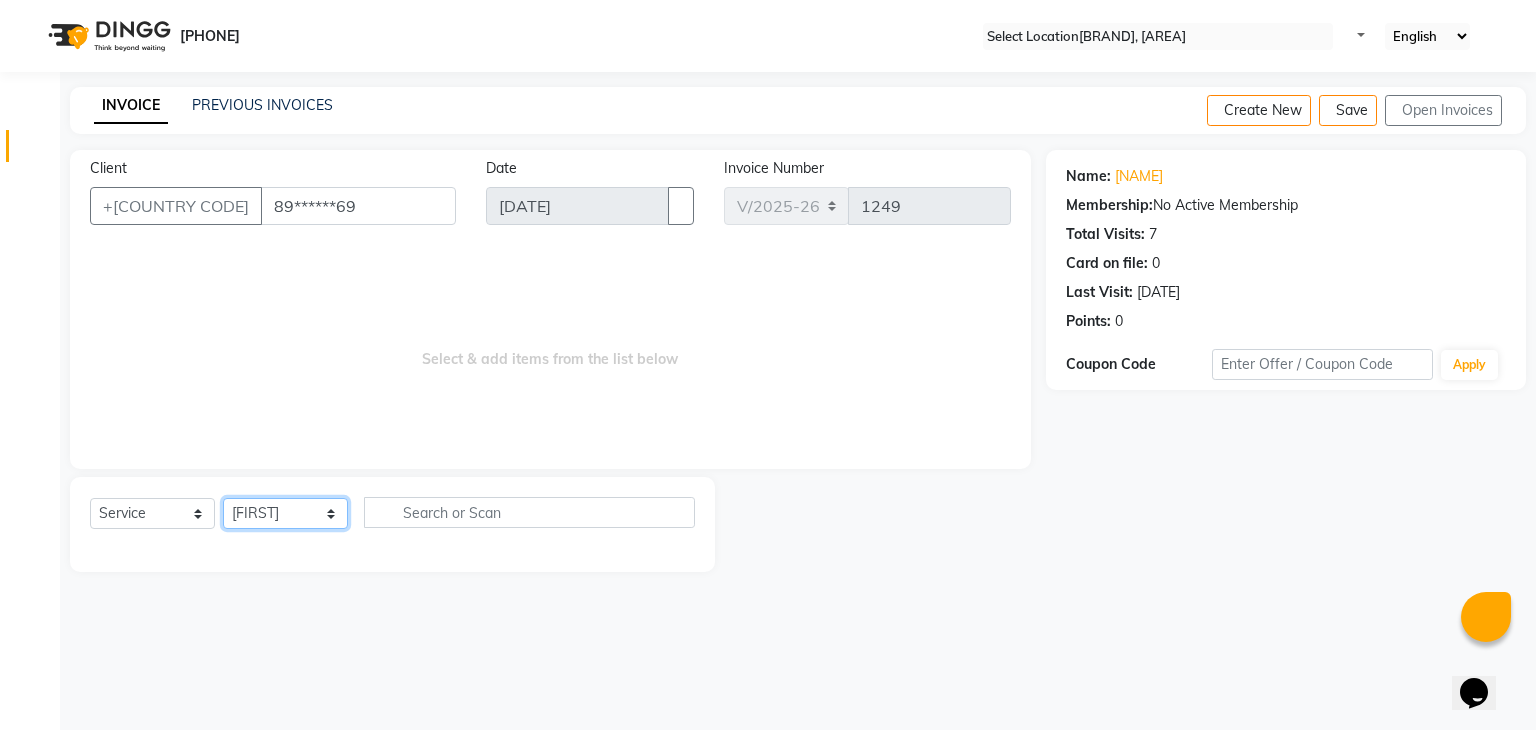 click on "Select Stylist [NAME] ana [NAME] [NAME] [NAME] [NAME] [NAME]" at bounding box center [285, 513] 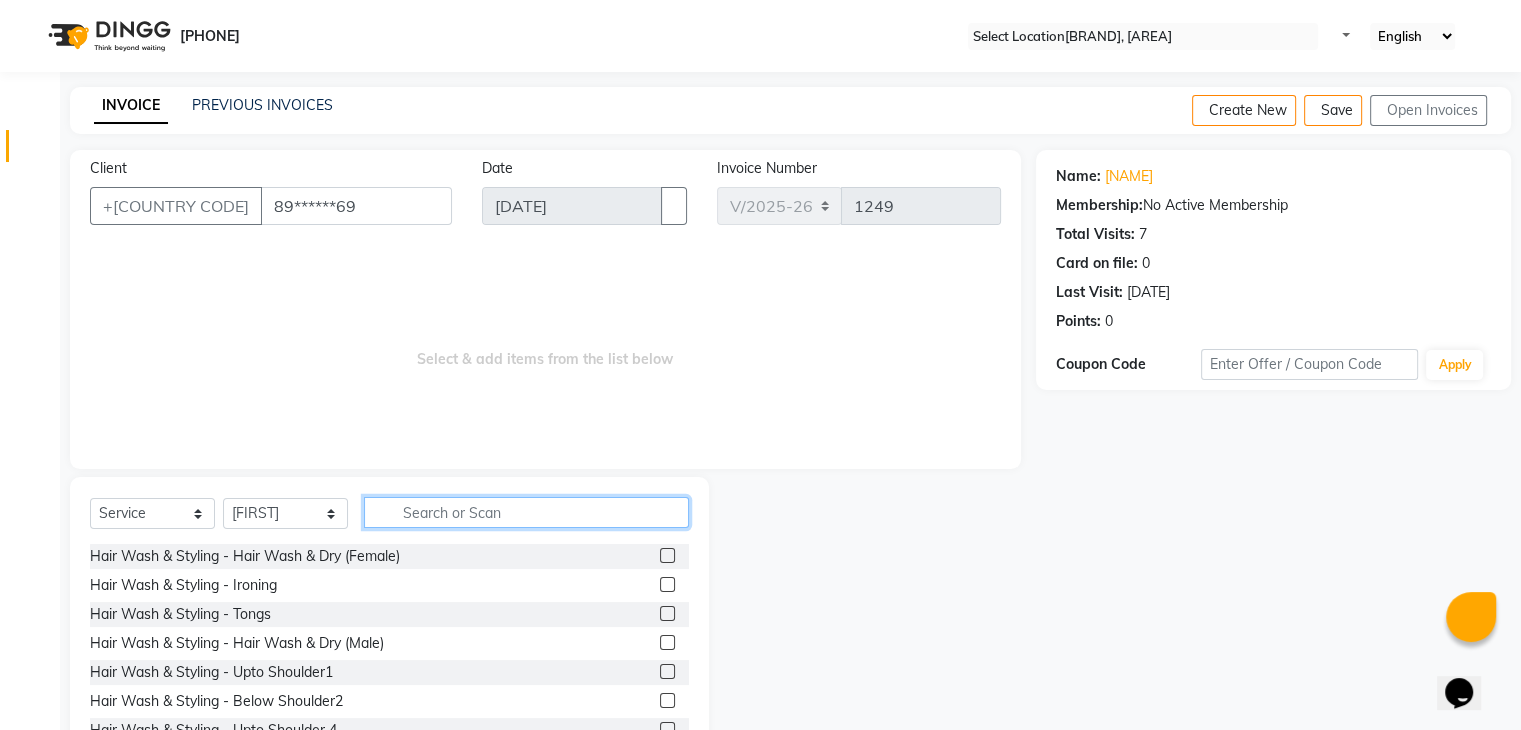 click at bounding box center (526, 512) 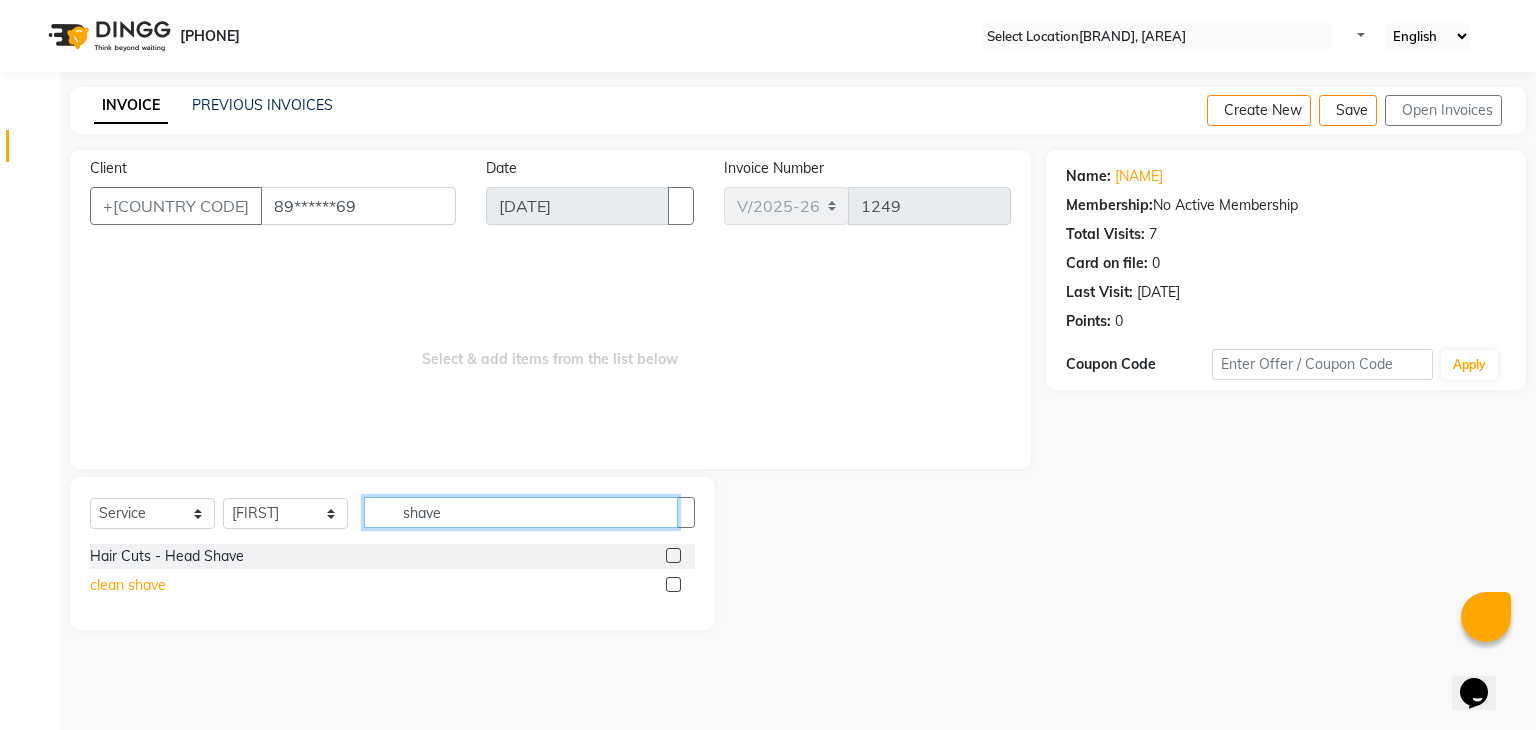 type on "shave" 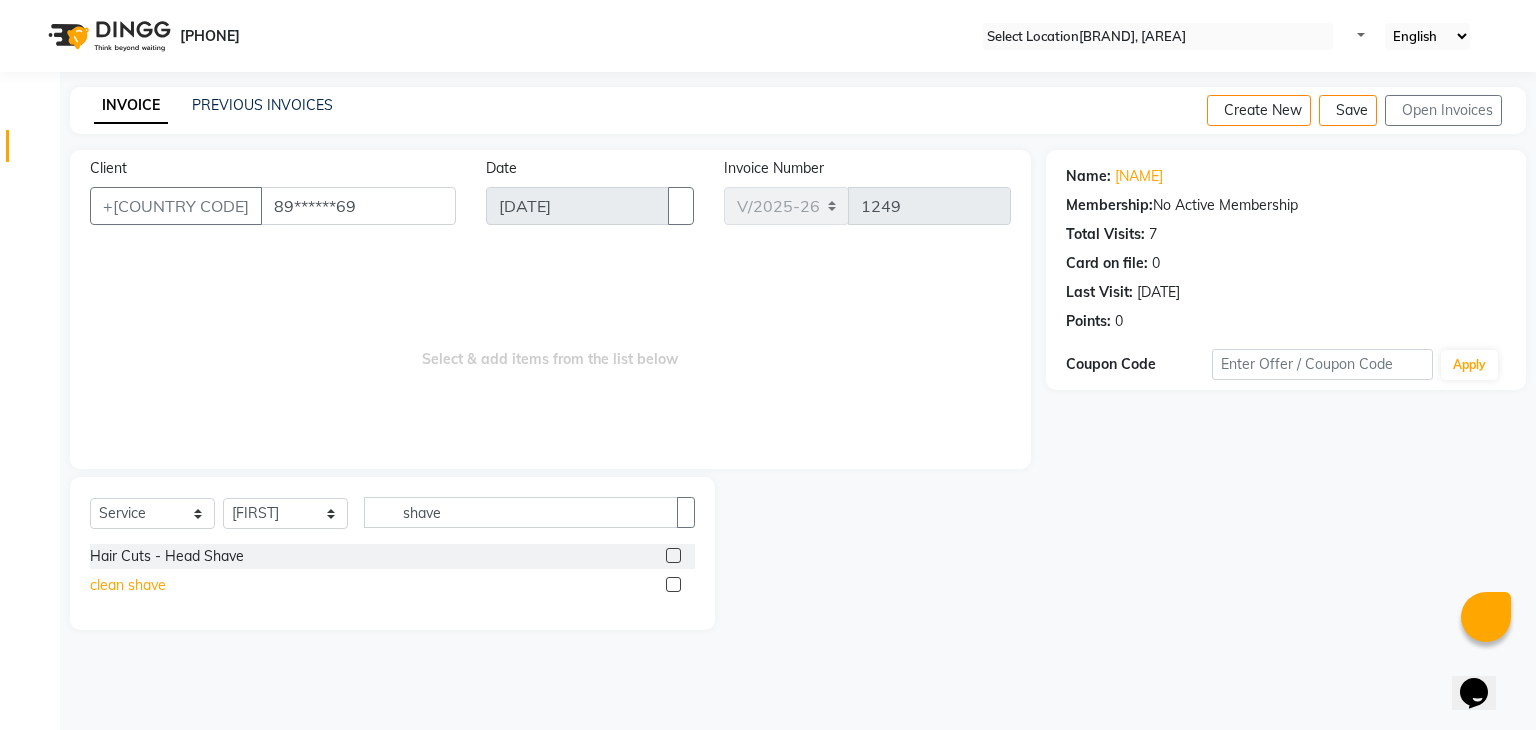 click on "[SERVICE]" at bounding box center (167, 556) 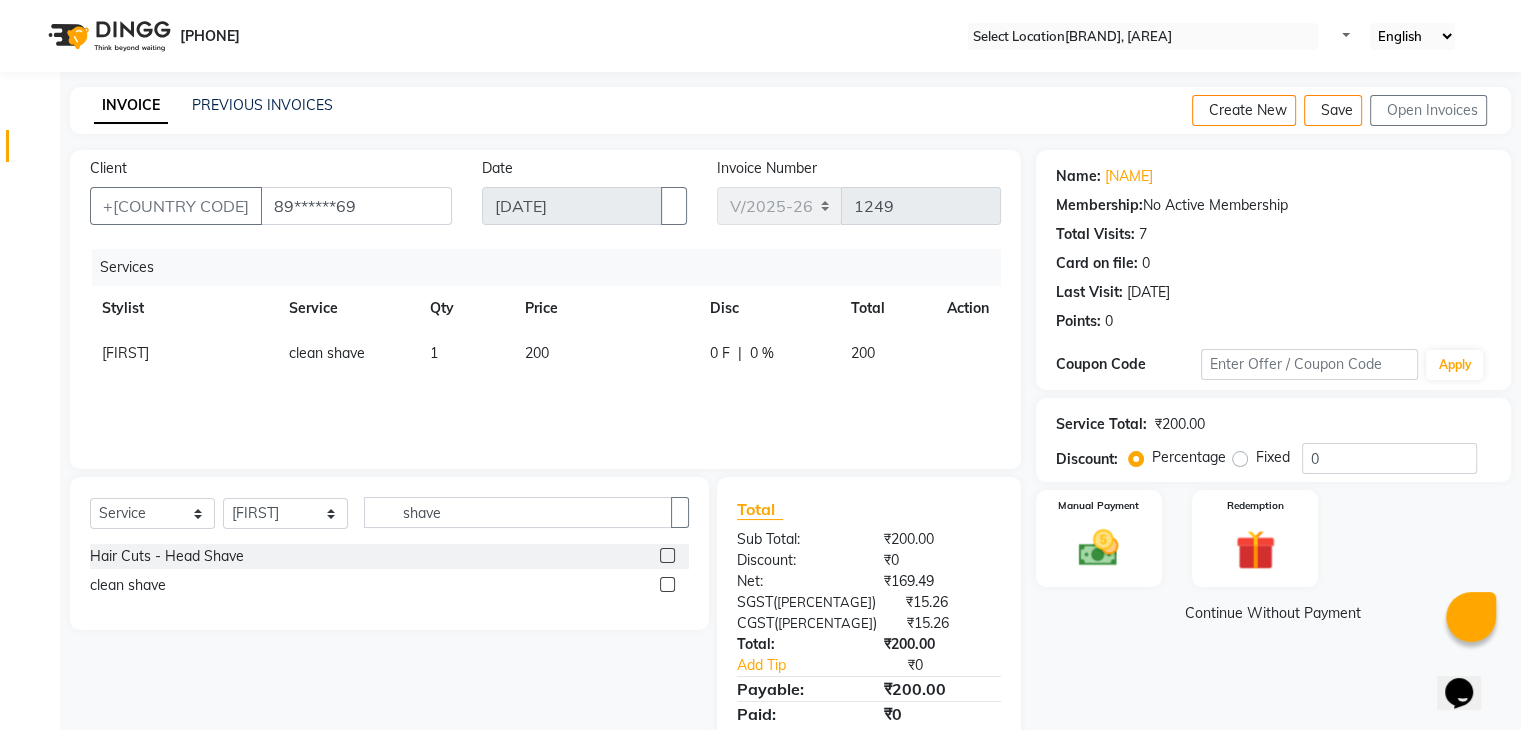 click on "[AMOUNT] F | [PERCENTAGE]" at bounding box center (768, 353) 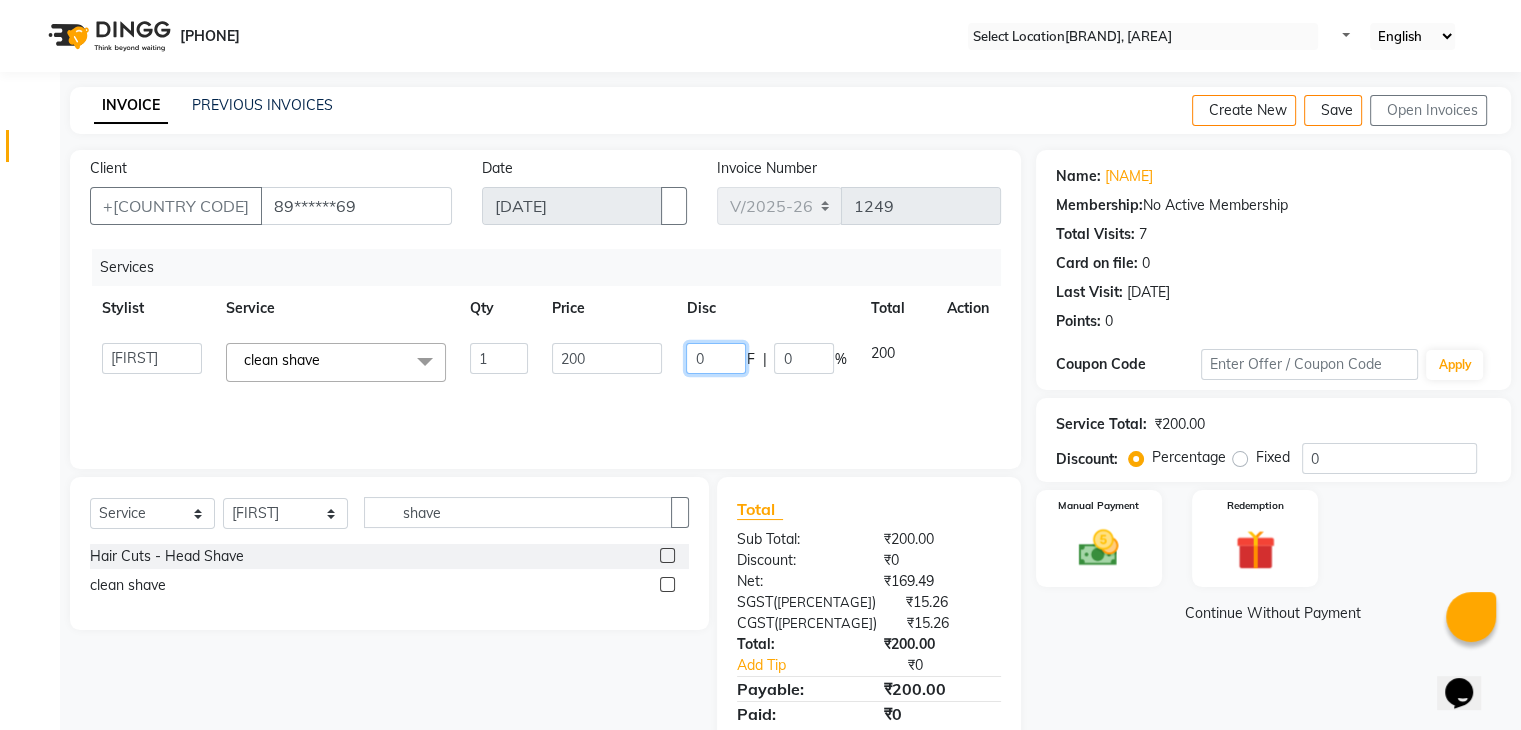 click on "0" at bounding box center (716, 358) 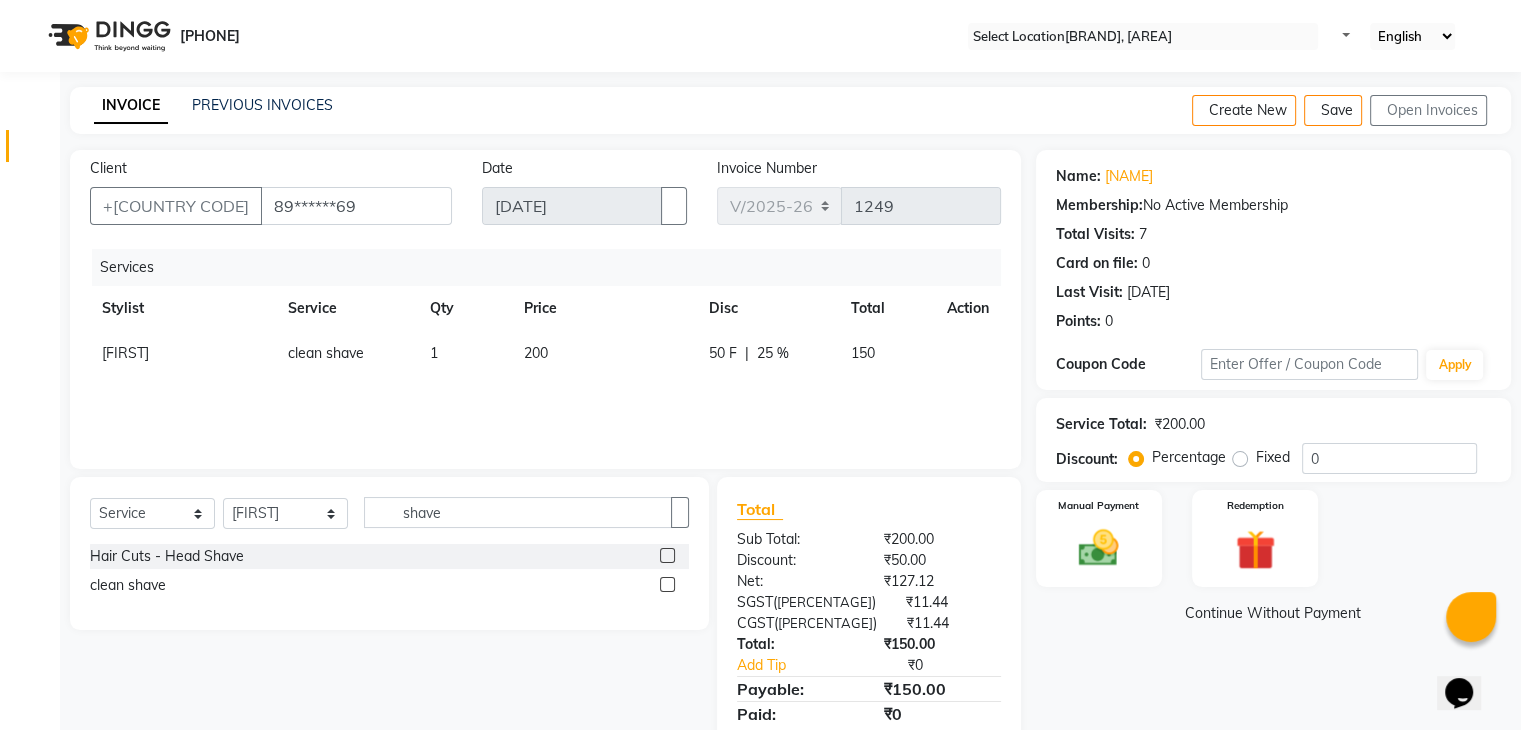 click on "Services Stylist Service Qty Price Disc Total Action Salman  clean shave 1 200 50 F | 25 % 150" at bounding box center [545, 349] 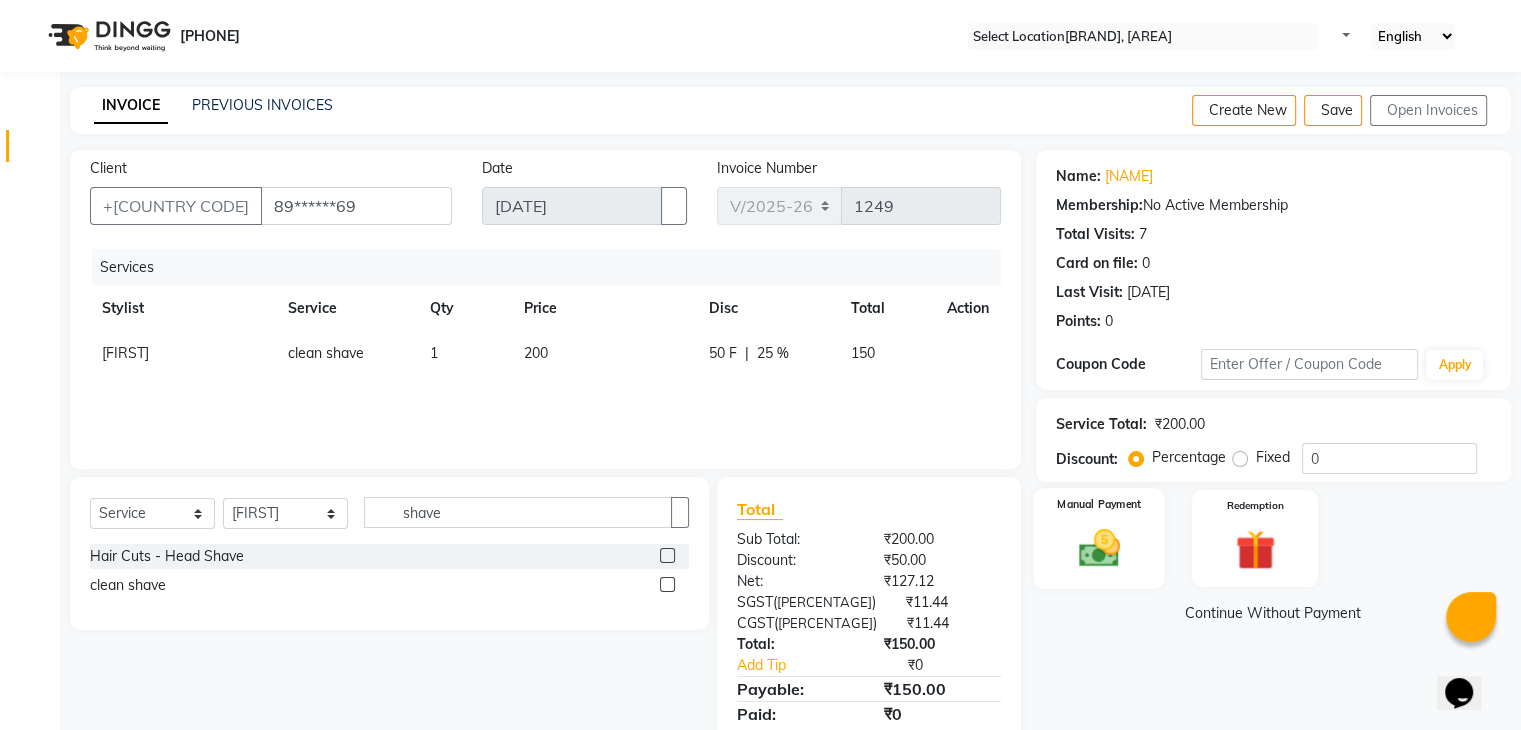 click at bounding box center [1098, 548] 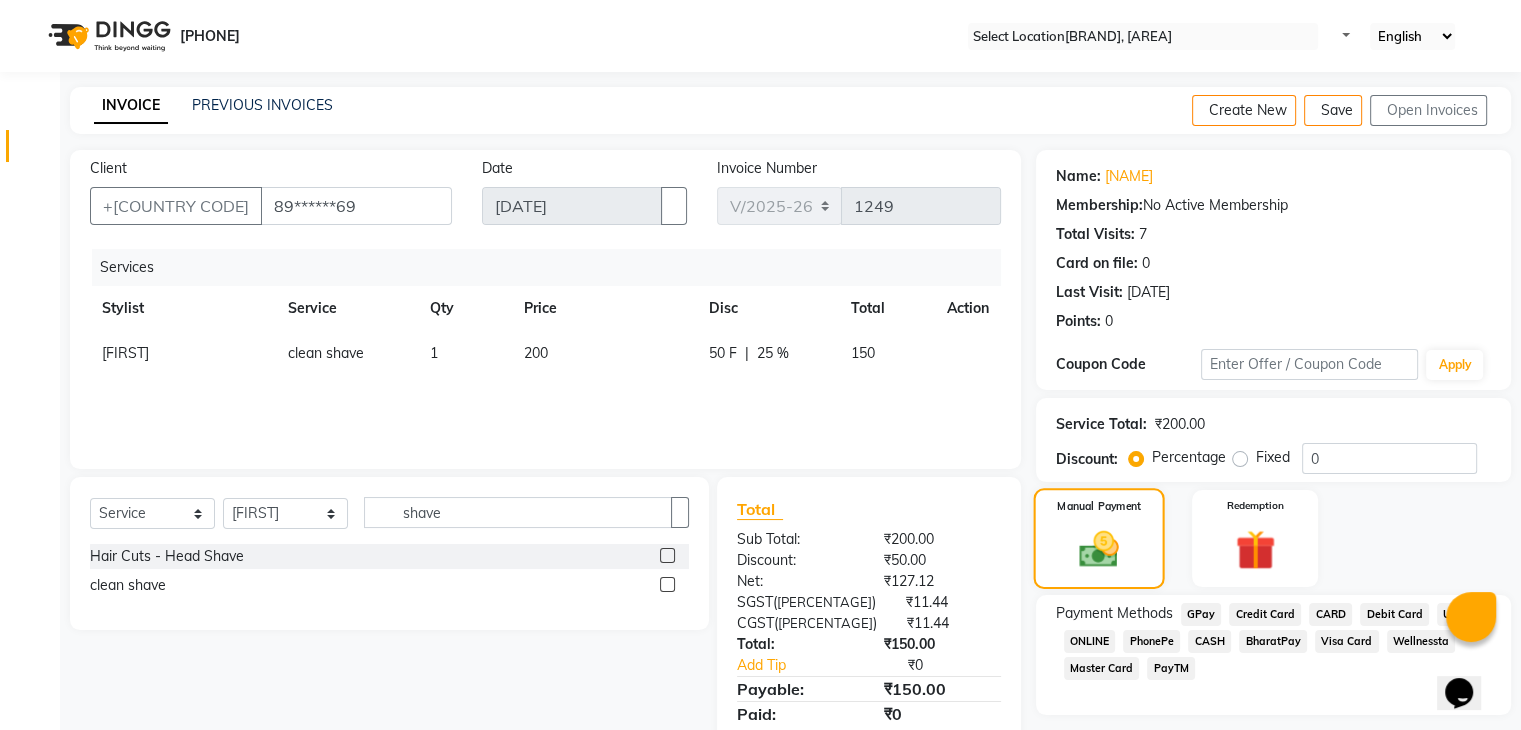 scroll, scrollTop: 71, scrollLeft: 0, axis: vertical 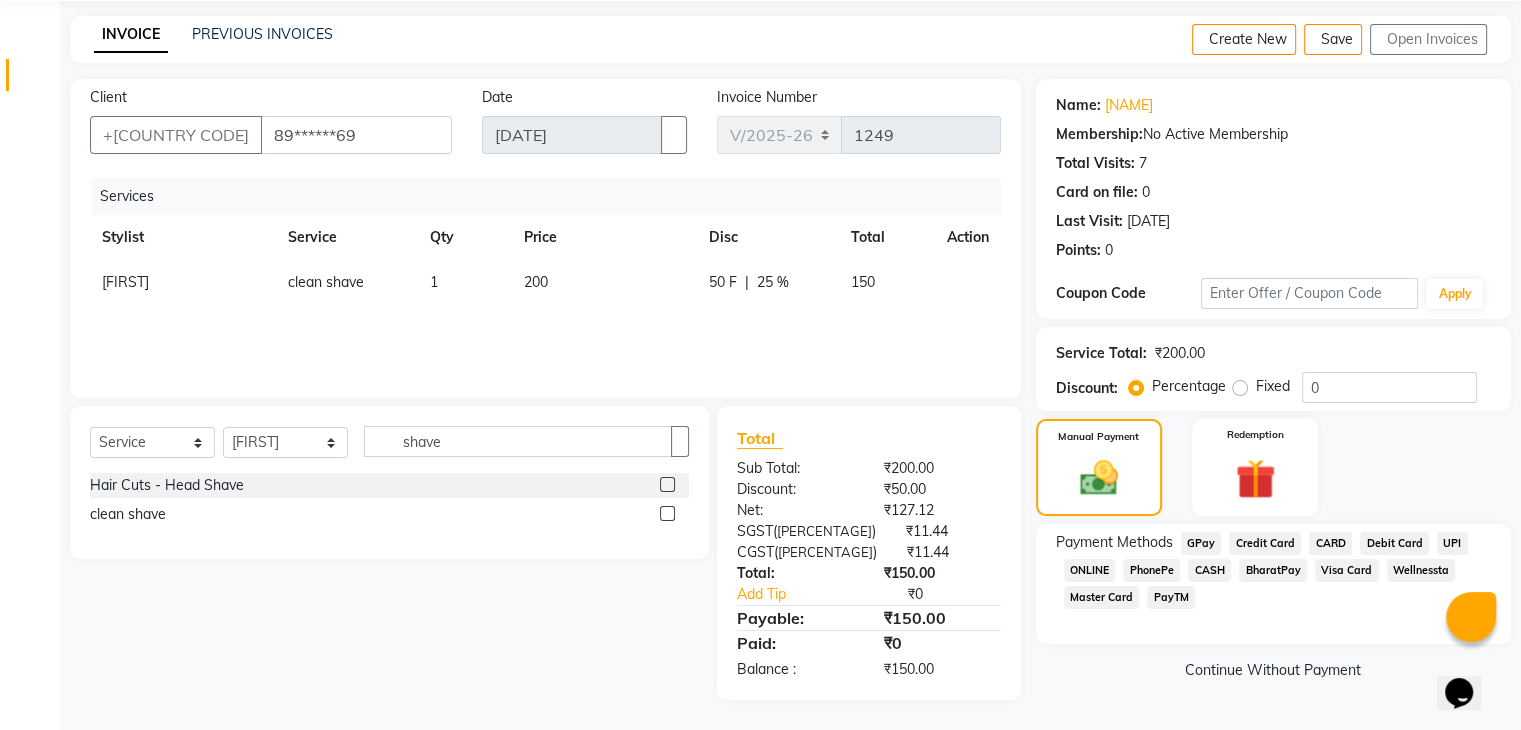 click on "[PAYMENT_METHOD]" at bounding box center [1201, 543] 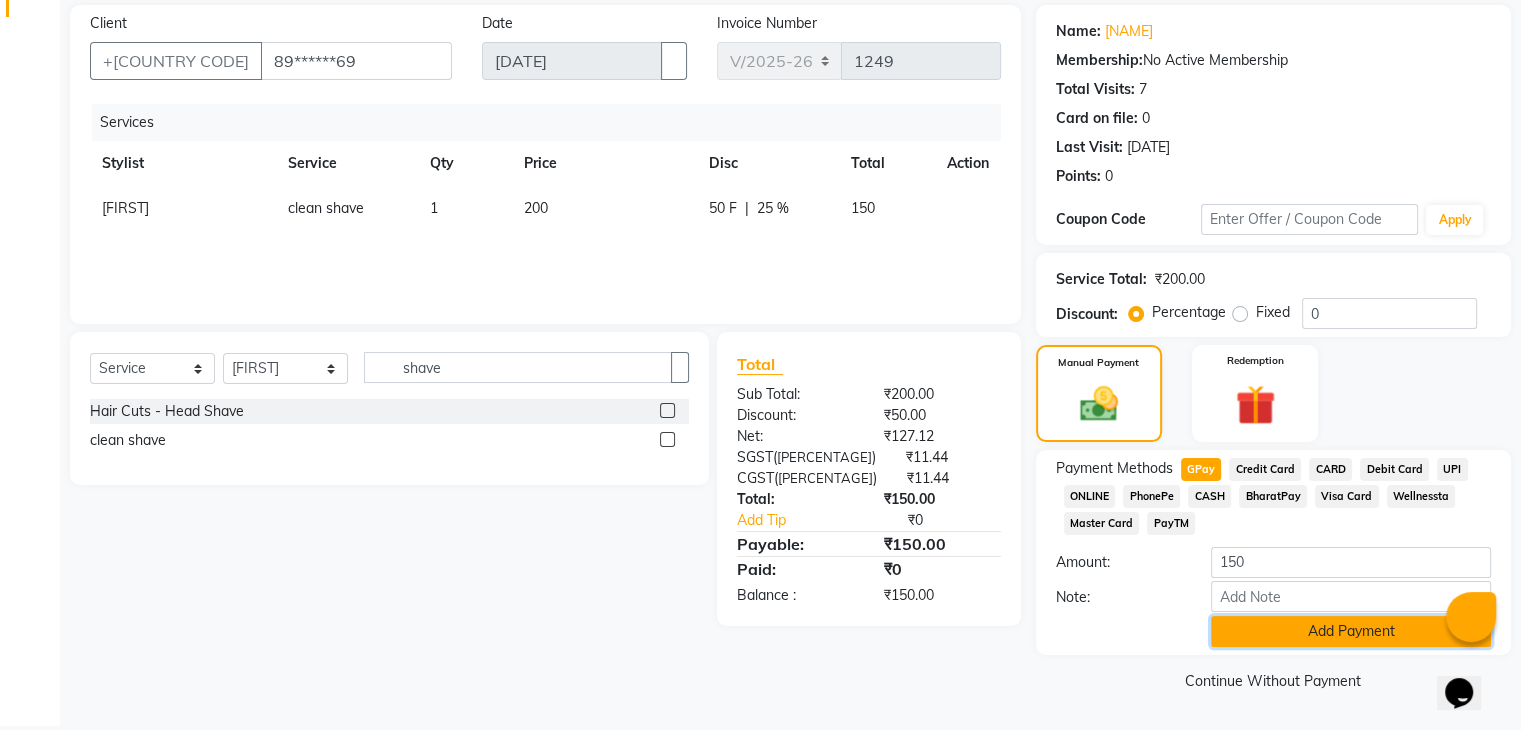 click on "[ADD_PAYMENT]" at bounding box center [1351, 631] 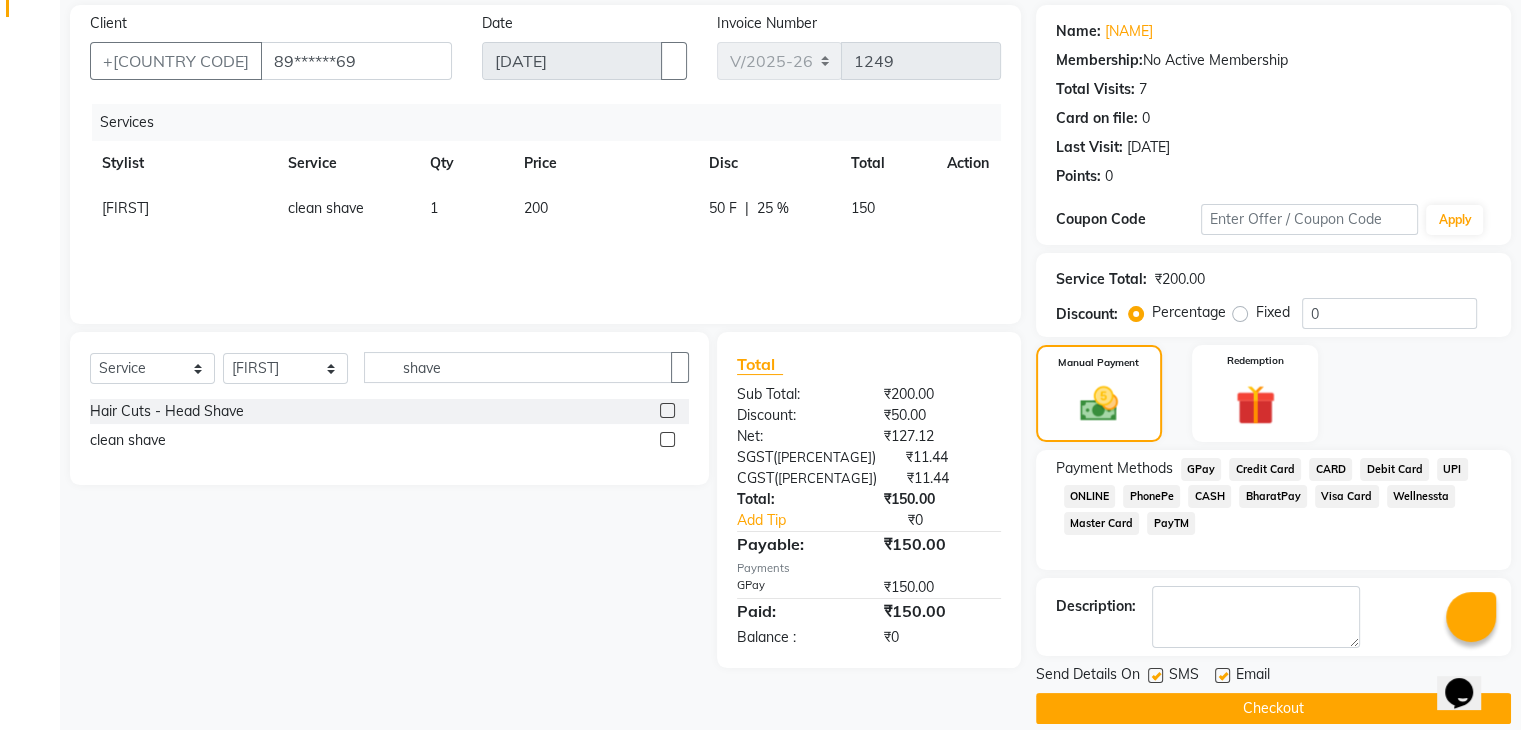 click at bounding box center [1222, 675] 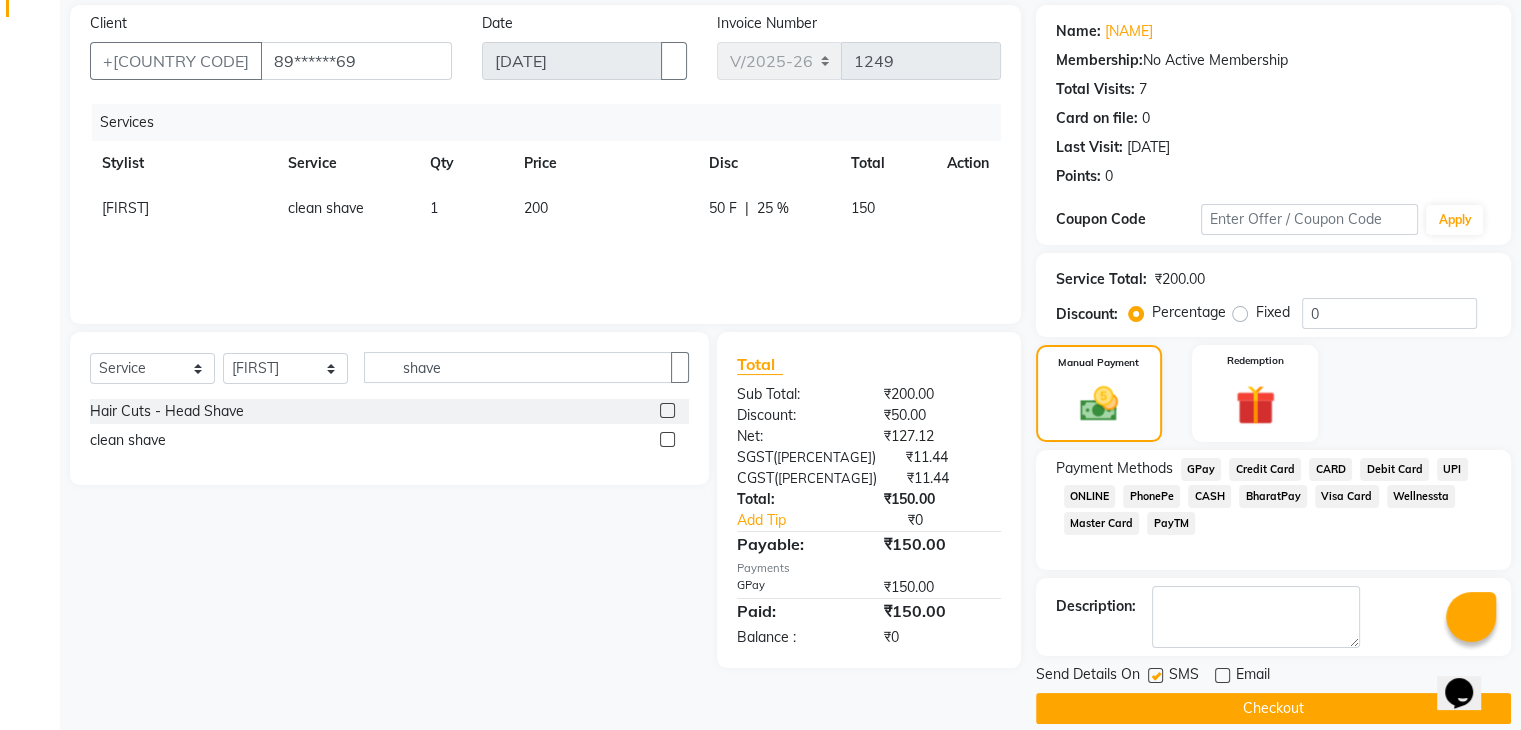 click at bounding box center [1155, 675] 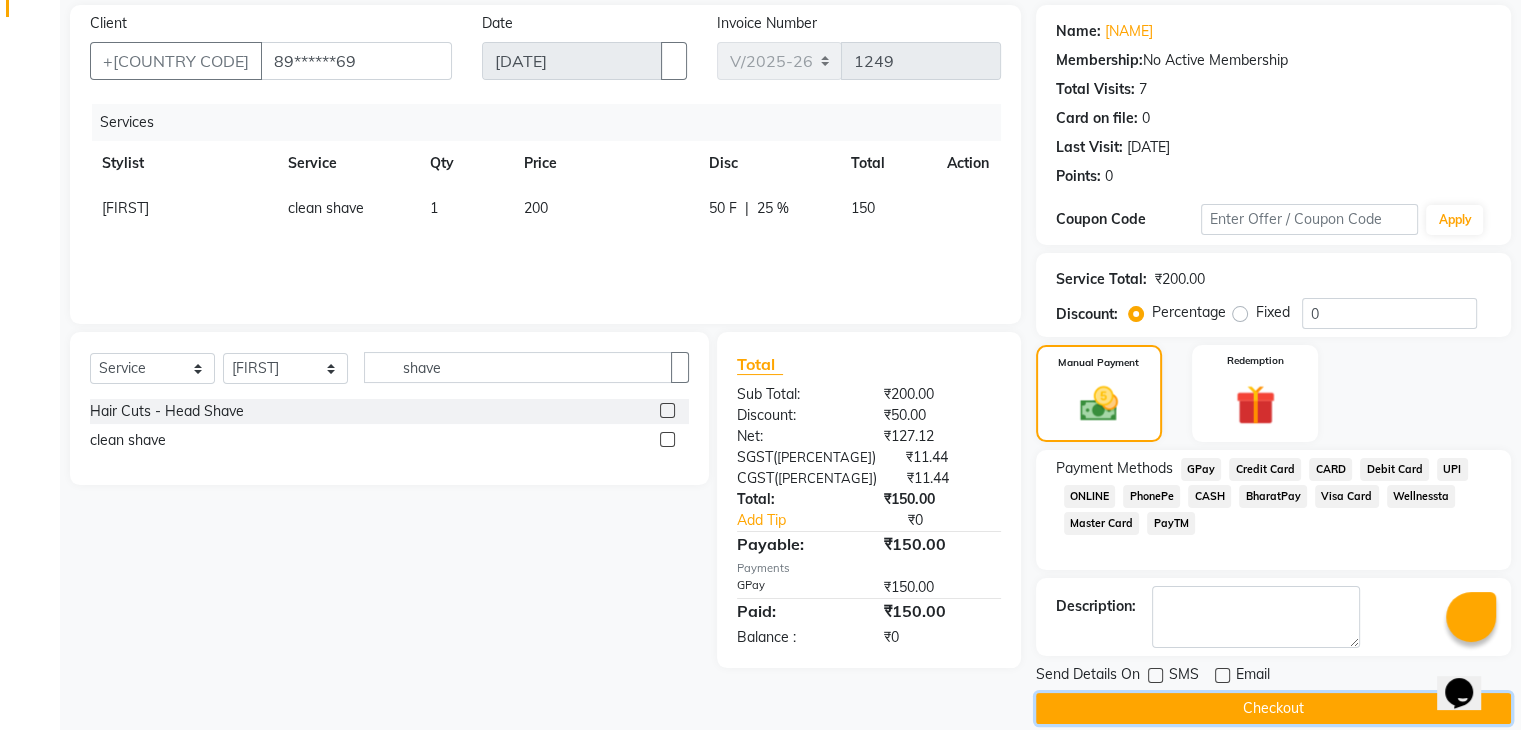click on "Checkout" at bounding box center (1273, 708) 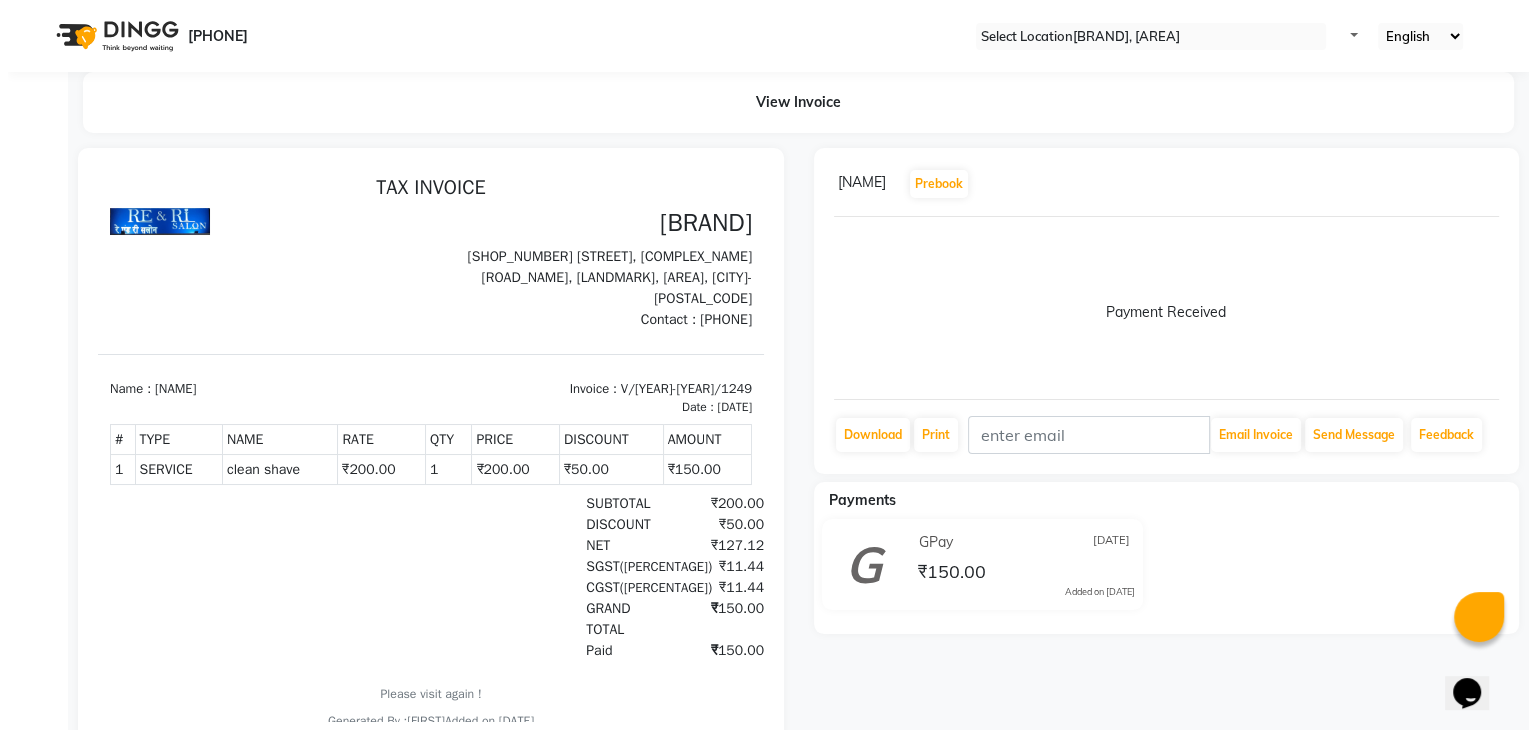 scroll, scrollTop: 0, scrollLeft: 0, axis: both 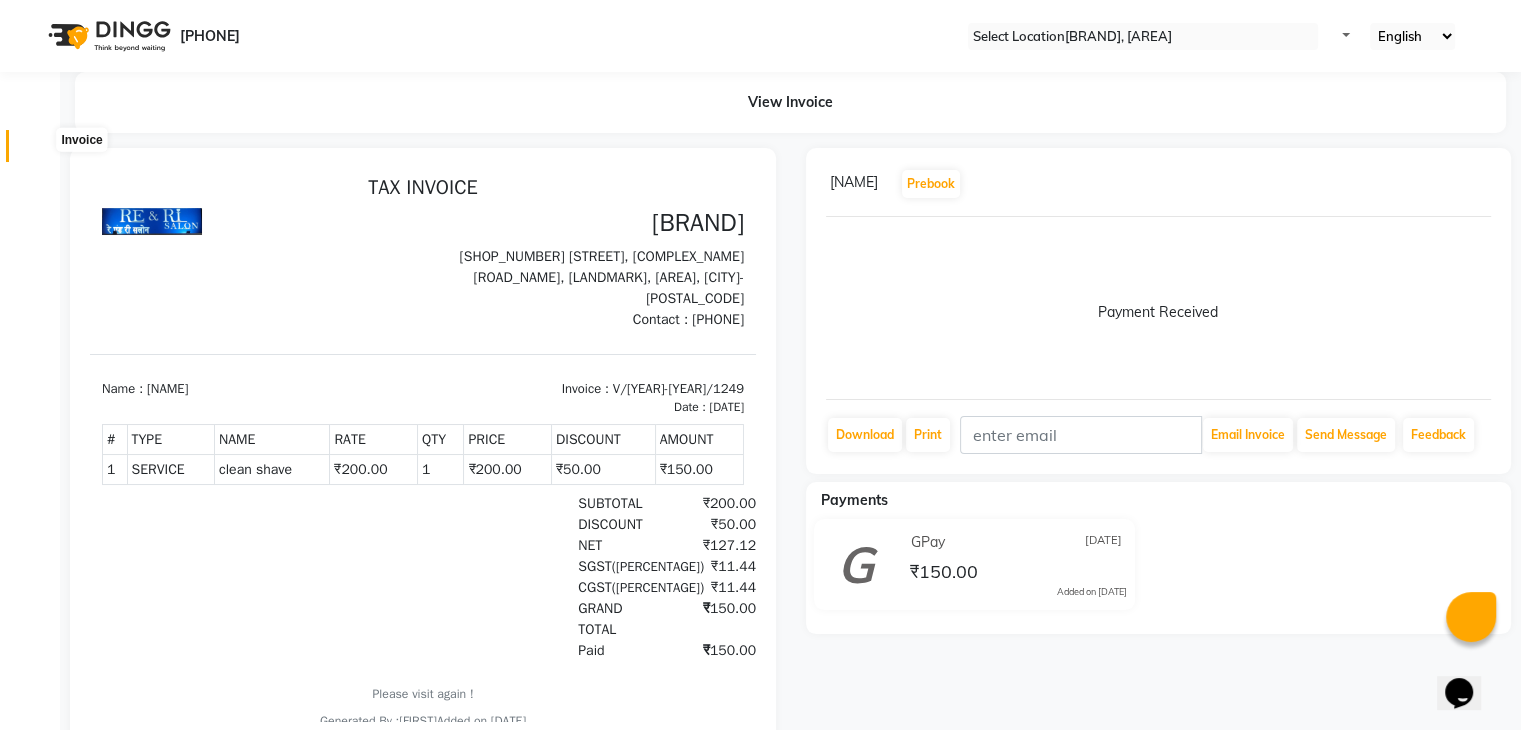 click at bounding box center [38, 151] 